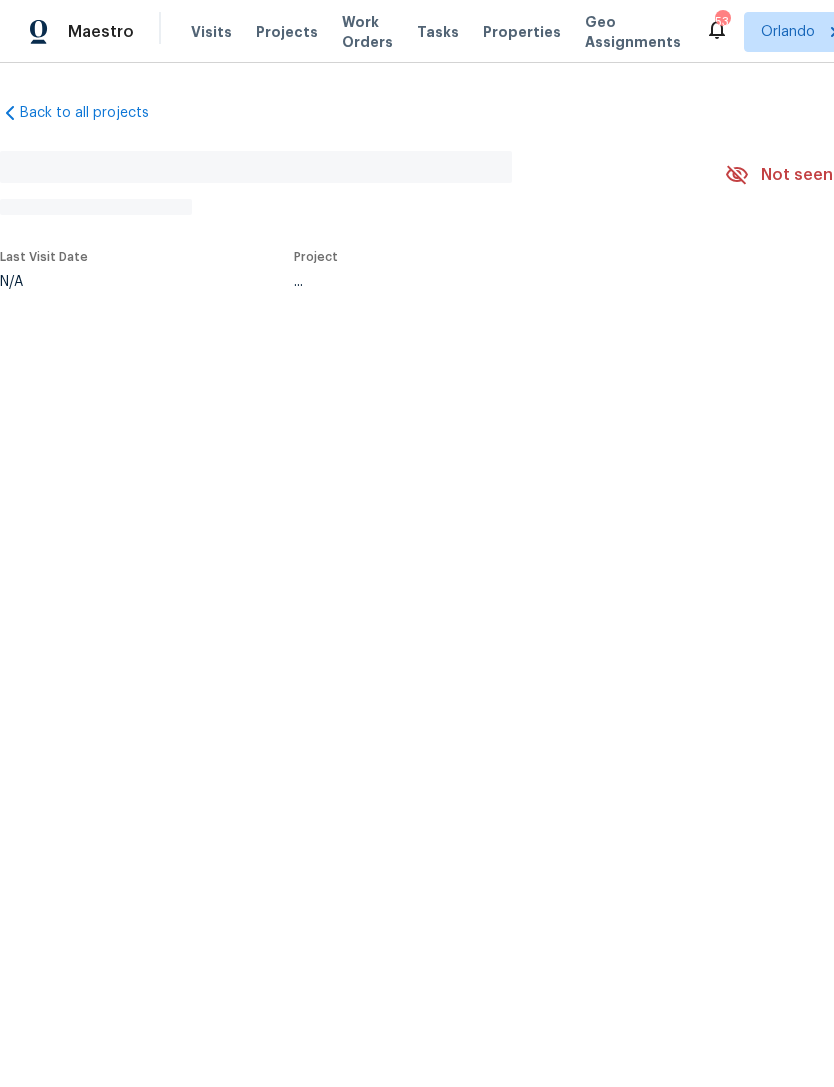 scroll, scrollTop: 0, scrollLeft: 0, axis: both 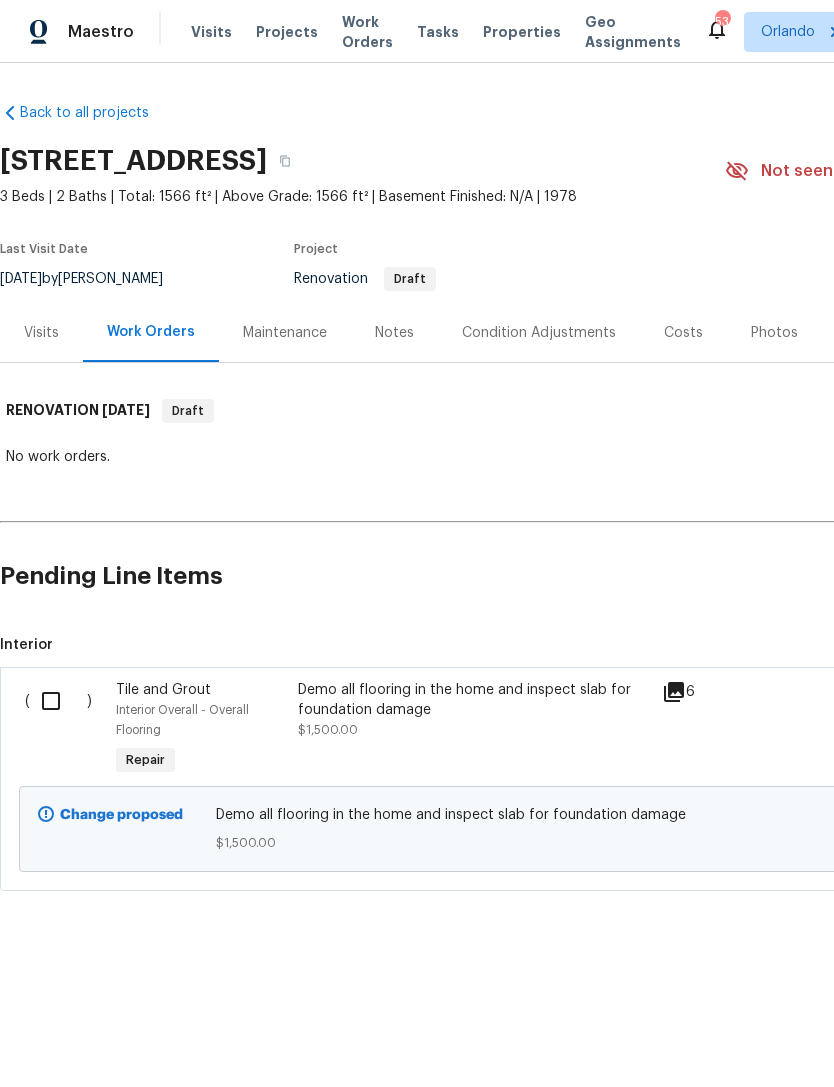 click at bounding box center [58, 701] 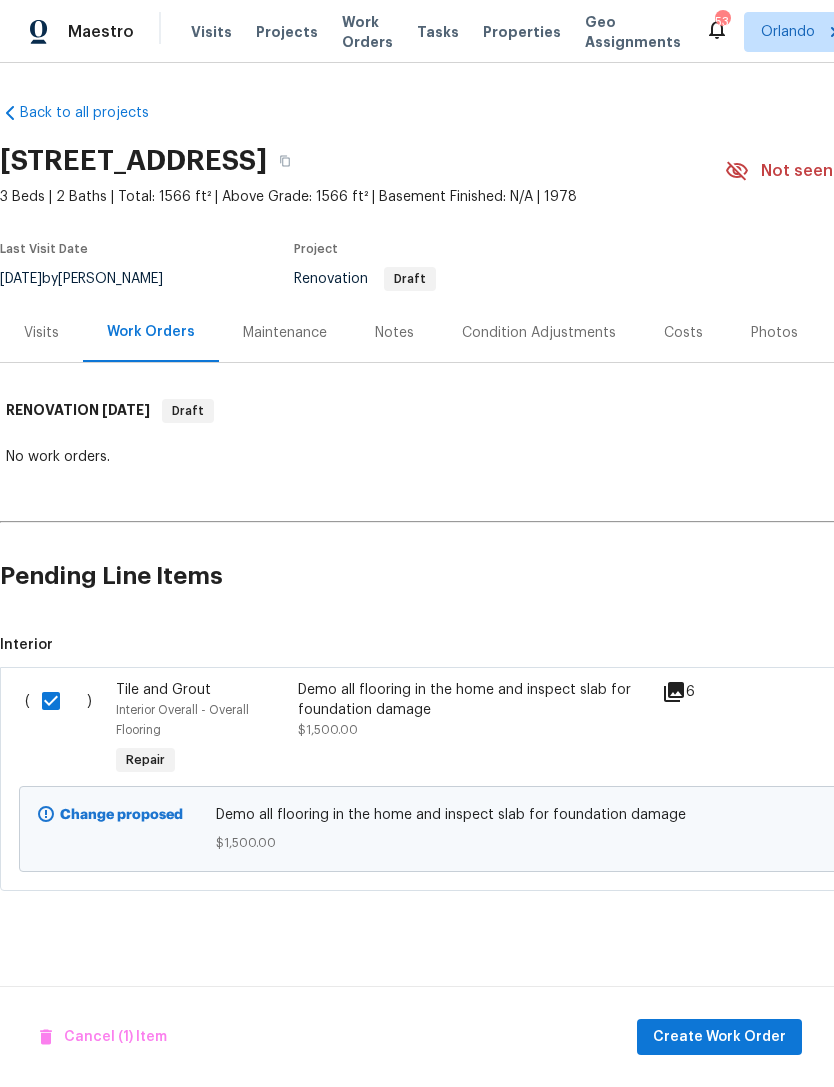 click on "Back to all projects 5533 Satel Dr, Orlando, FL 32810 3 Beds | 2 Baths | Total: 1566 ft² | Above Grade: 1566 ft² | Basement Finished: N/A | 1978 Not seen today Mark Seen Actions Last Visit Date 5/27/2025  by  Caleb Hurst   Project Renovation   Draft Visits Work Orders Maintenance Notes Condition Adjustments Costs Photos Floor Plans Cases RENOVATION   7/23/25 Draft No work orders. Cancel (1) Item Create Work Order Pending Line Items Create Line Item Interior ( ) Tile and Grout Interior Overall - Overall Flooring Repair Demo all flooring in the home and inspect slab for foundation damage $1,500.00   6 Draft Change proposed Demo all flooring in the home and inspect slab for foundation damage $1,500.00 Deny Approve" at bounding box center [417, 545] 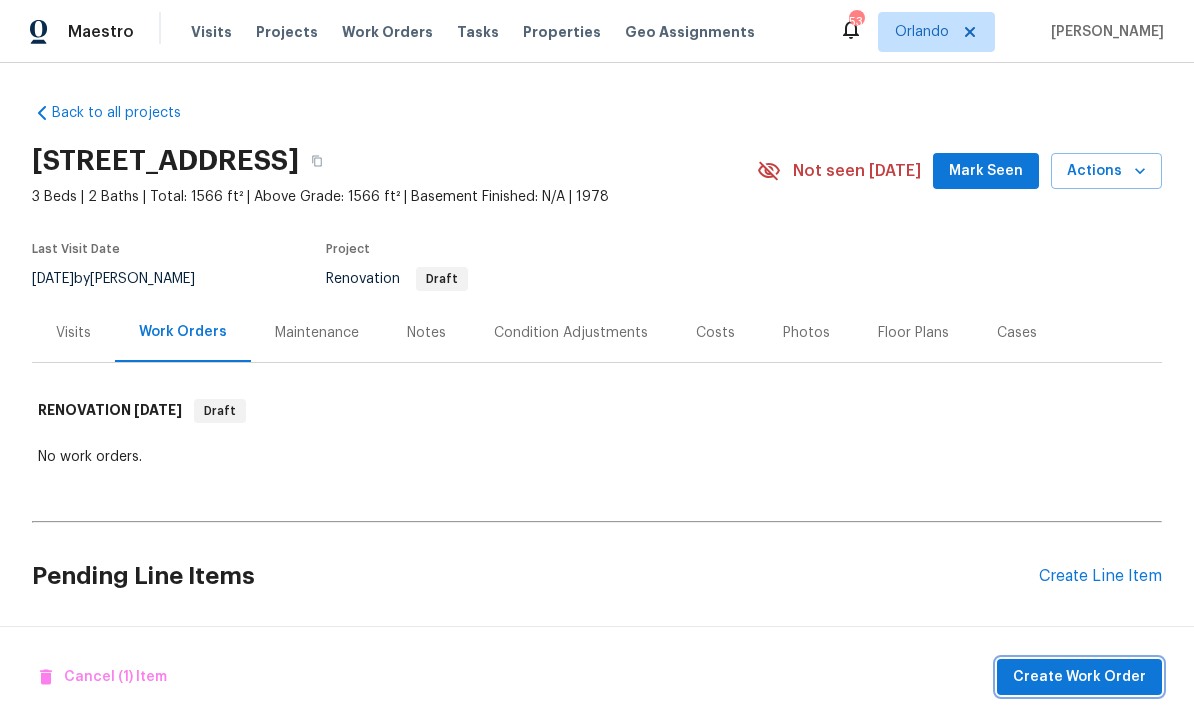 click on "Create Work Order" at bounding box center [1079, 677] 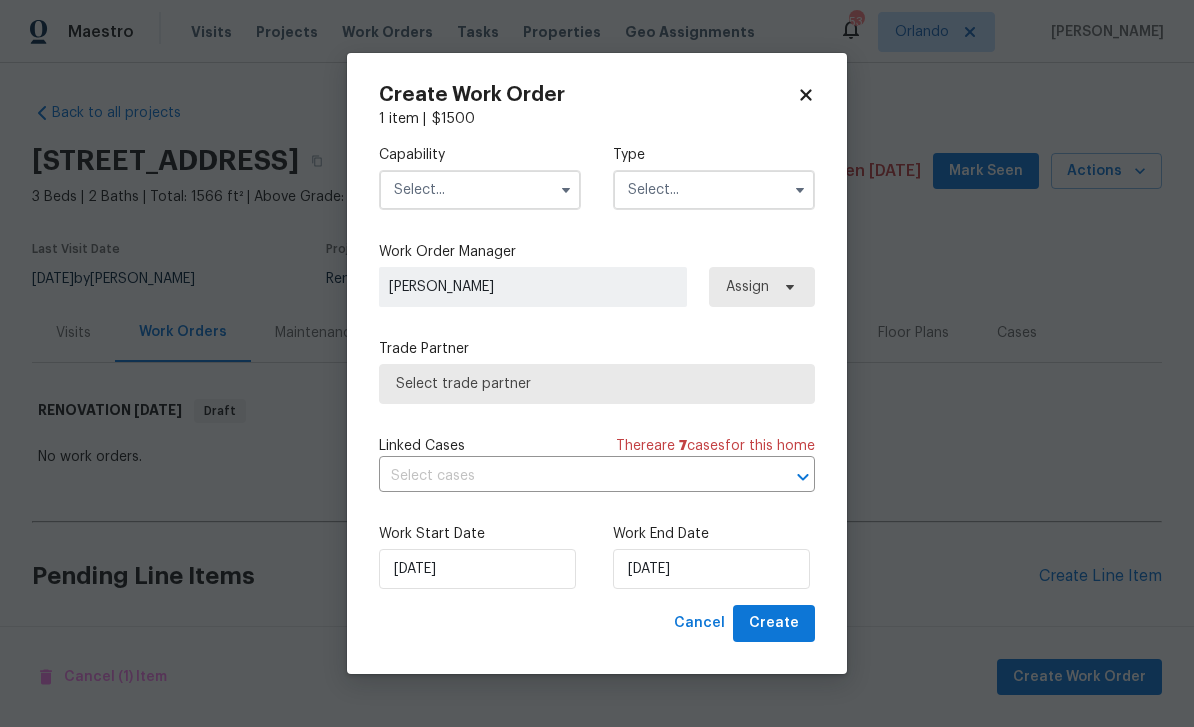 click at bounding box center (480, 190) 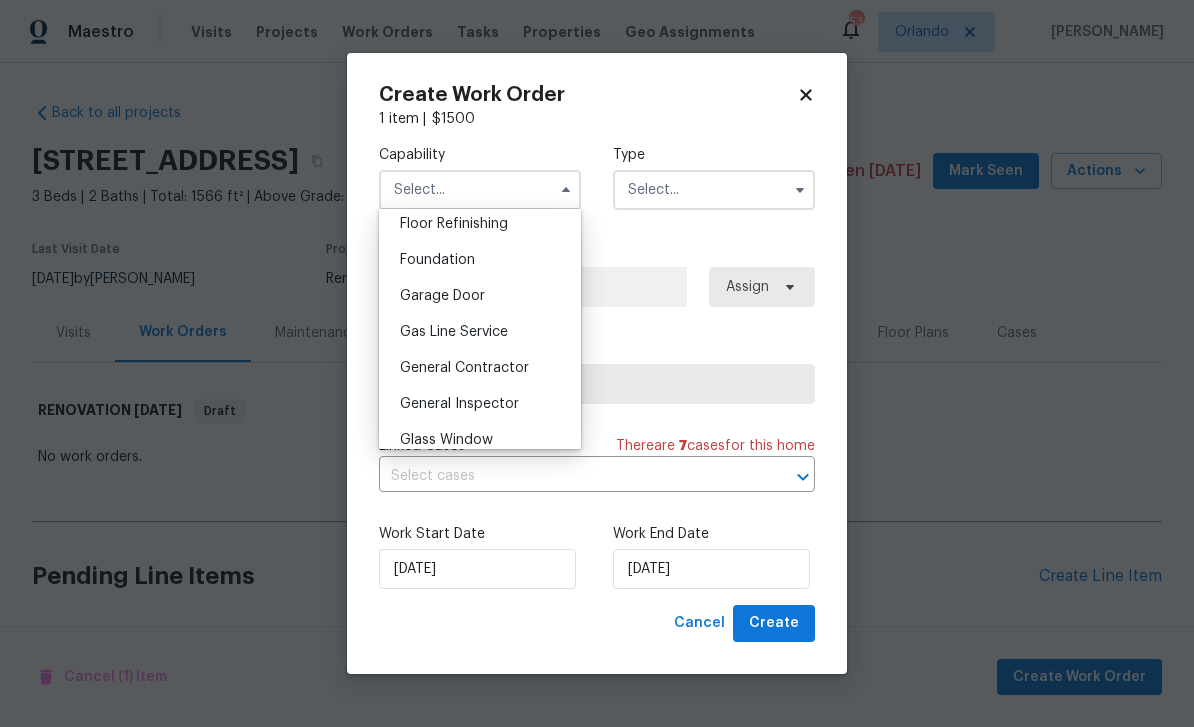 scroll, scrollTop: 817, scrollLeft: 0, axis: vertical 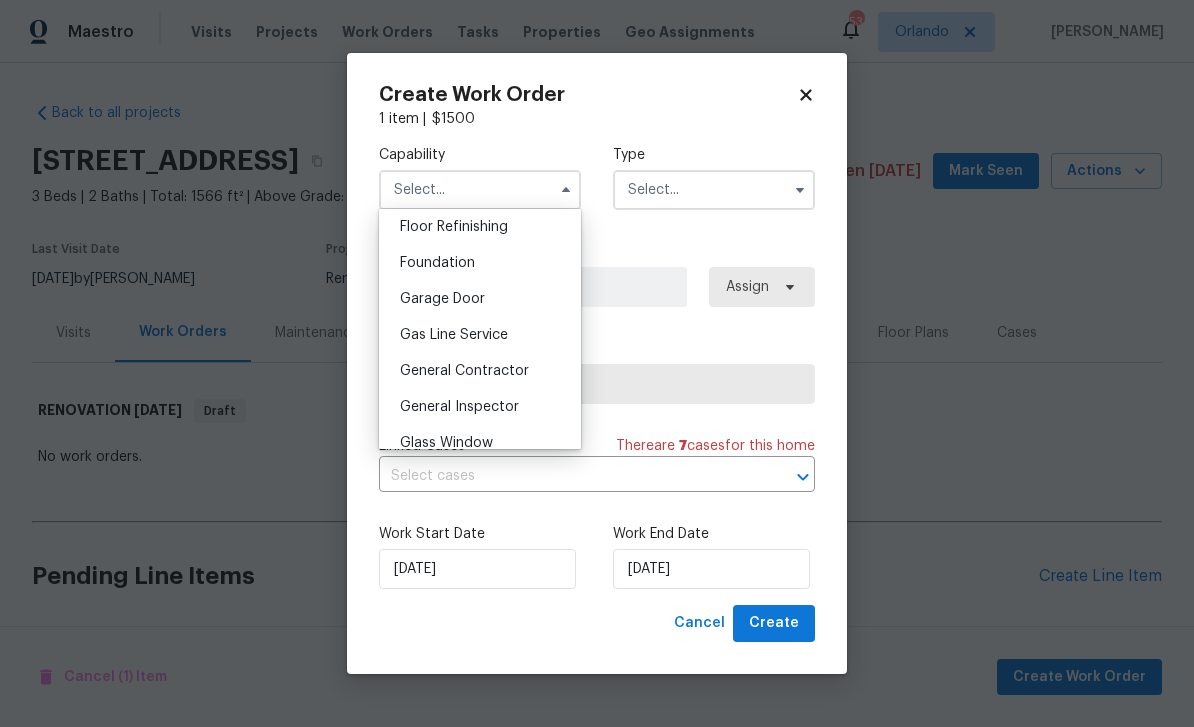 click on "General Contractor" at bounding box center [480, 371] 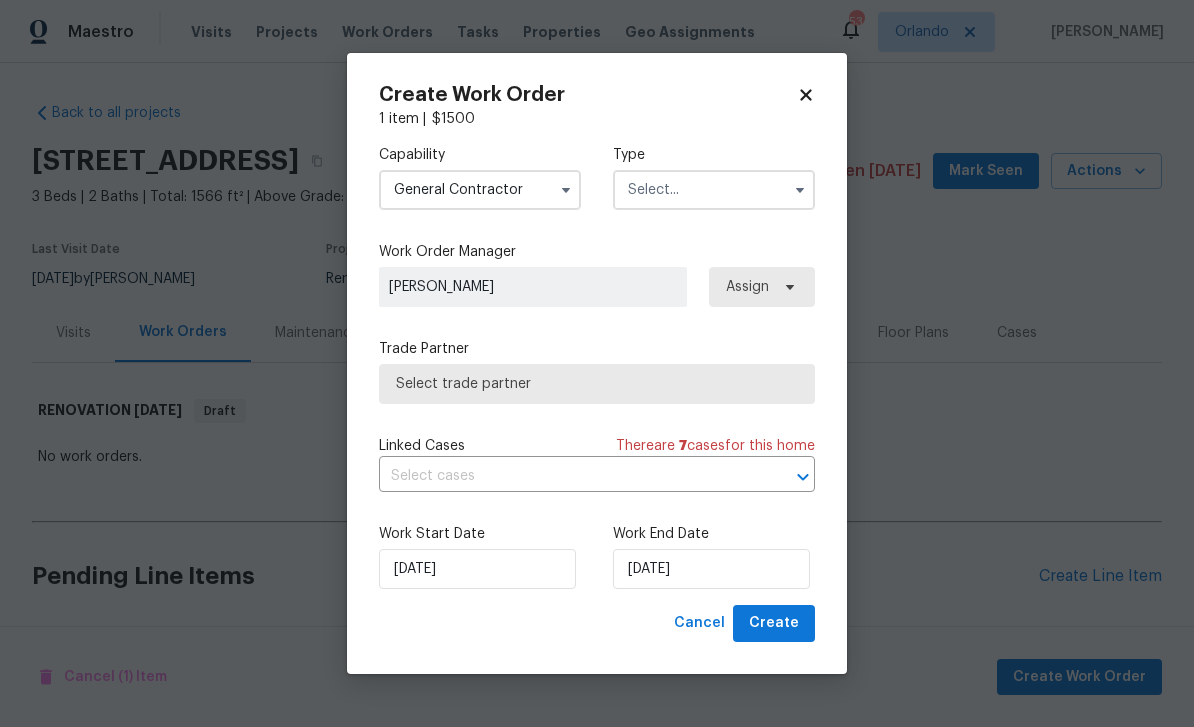 click at bounding box center [714, 190] 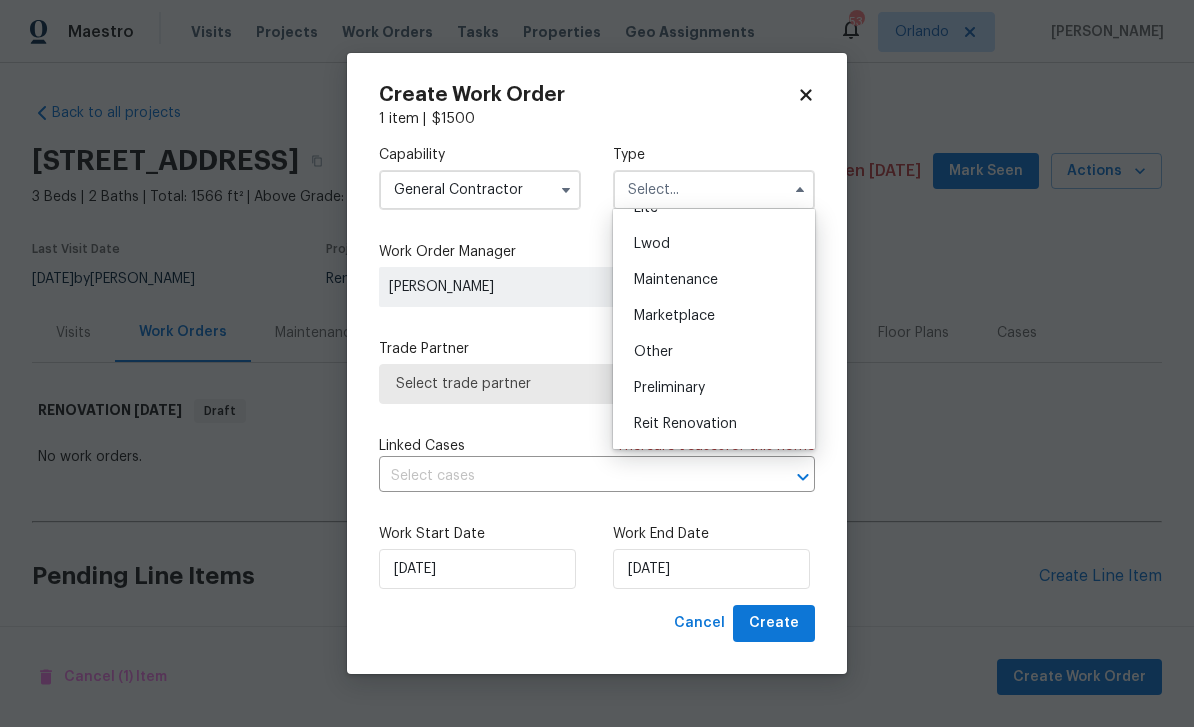 scroll, scrollTop: 306, scrollLeft: 0, axis: vertical 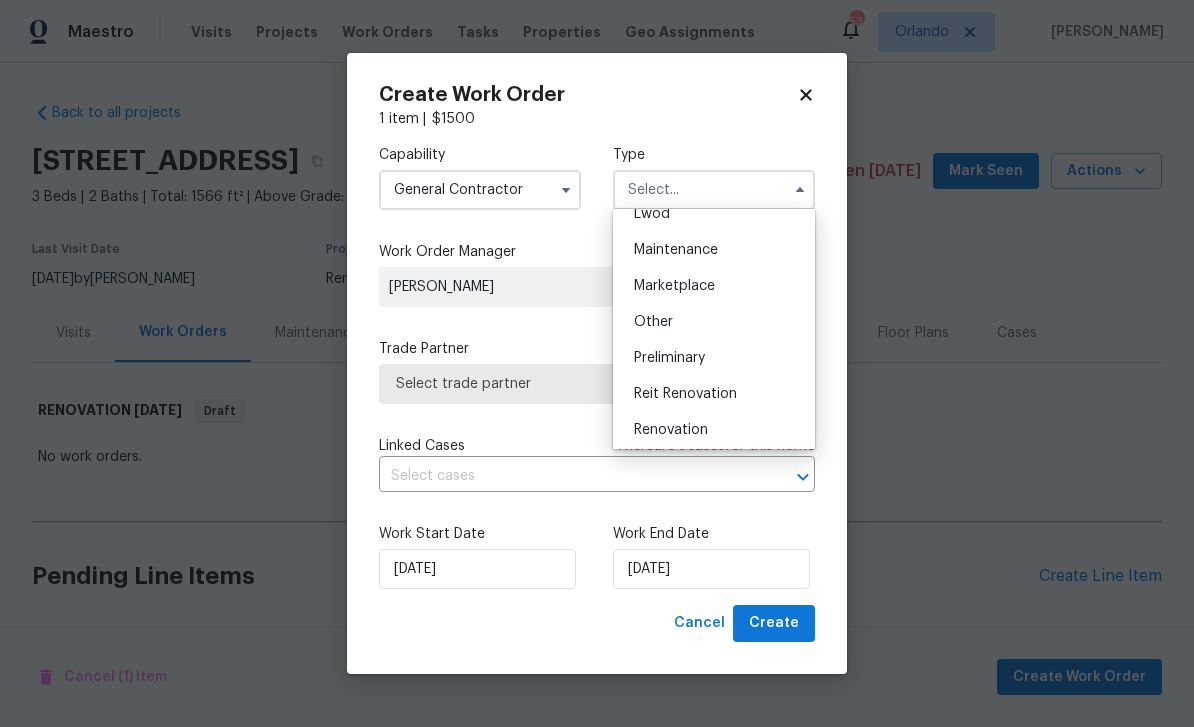 click on "Renovation" at bounding box center [671, 430] 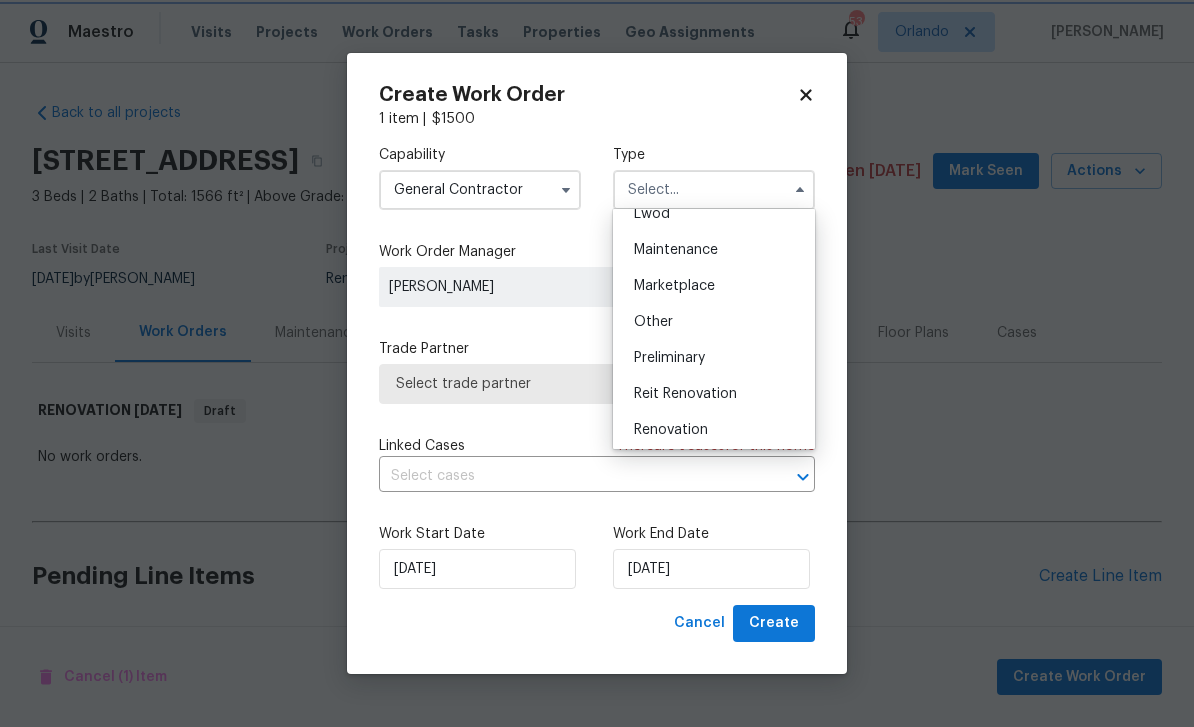 type on "Renovation" 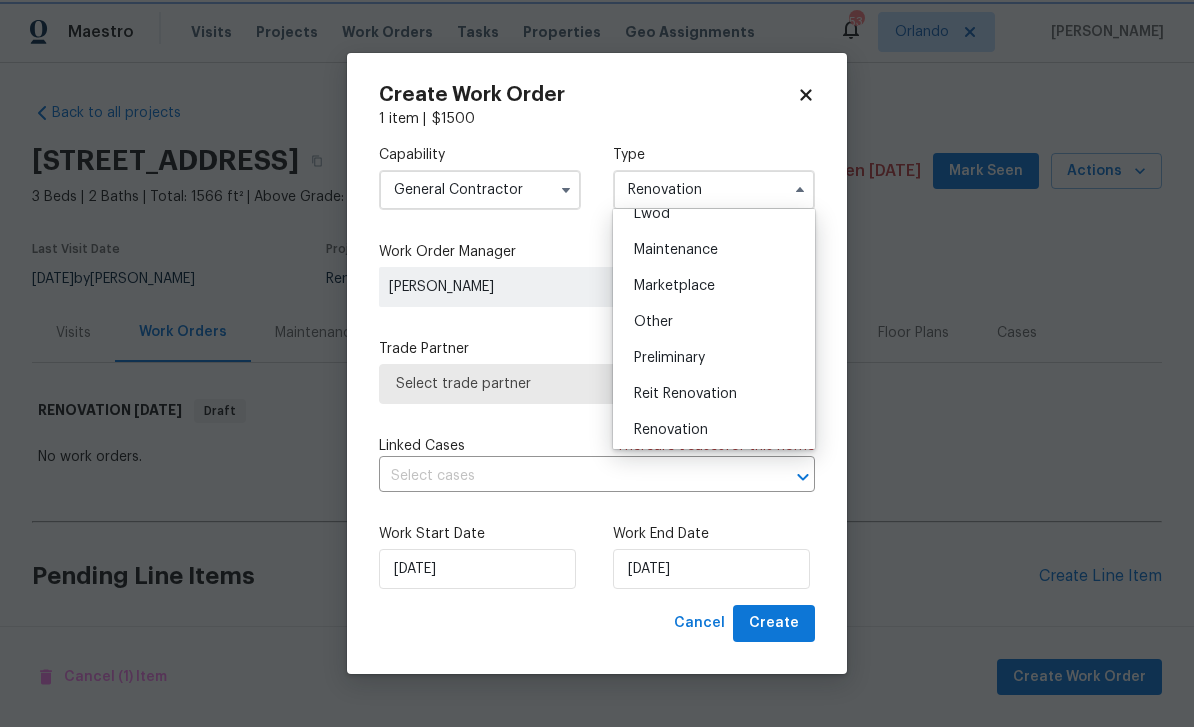 scroll, scrollTop: 0, scrollLeft: 0, axis: both 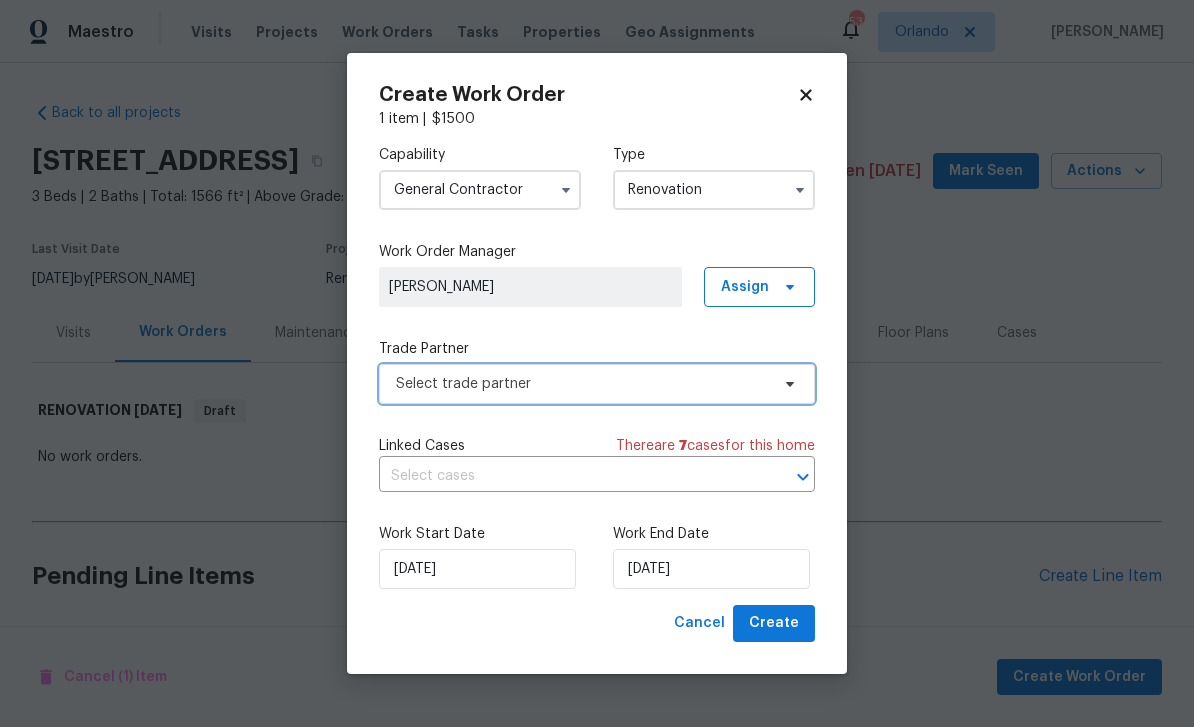 click on "Select trade partner" at bounding box center (582, 384) 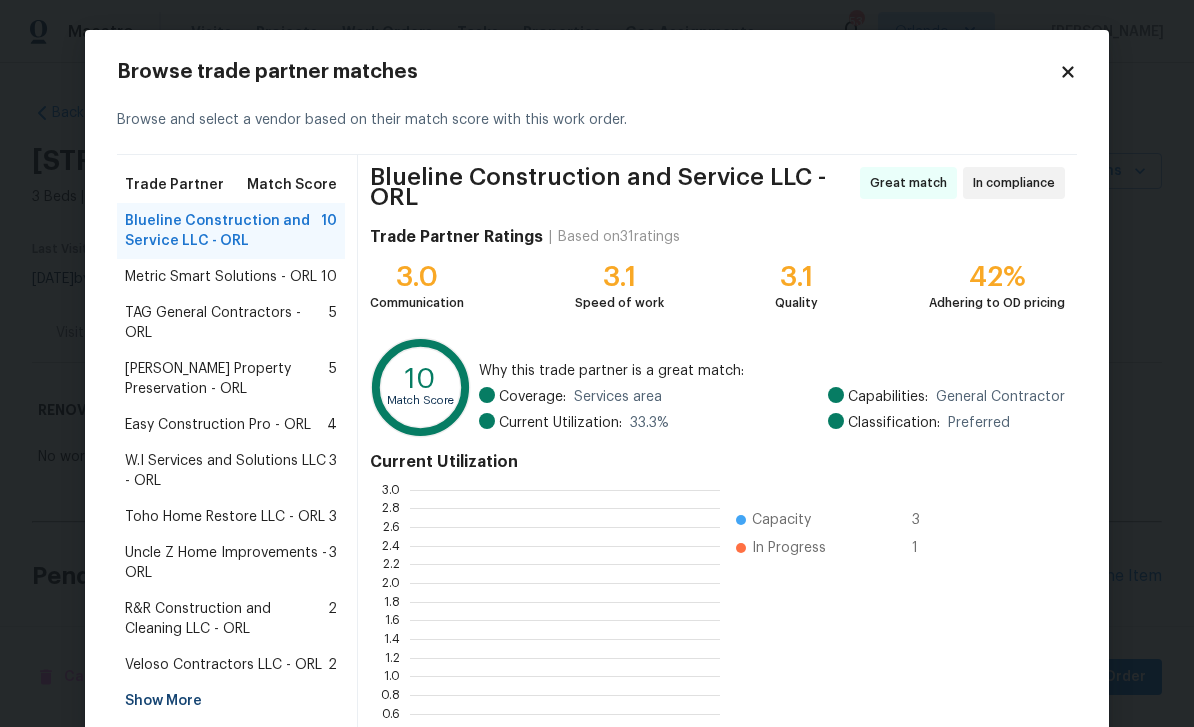 scroll, scrollTop: 2, scrollLeft: 2, axis: both 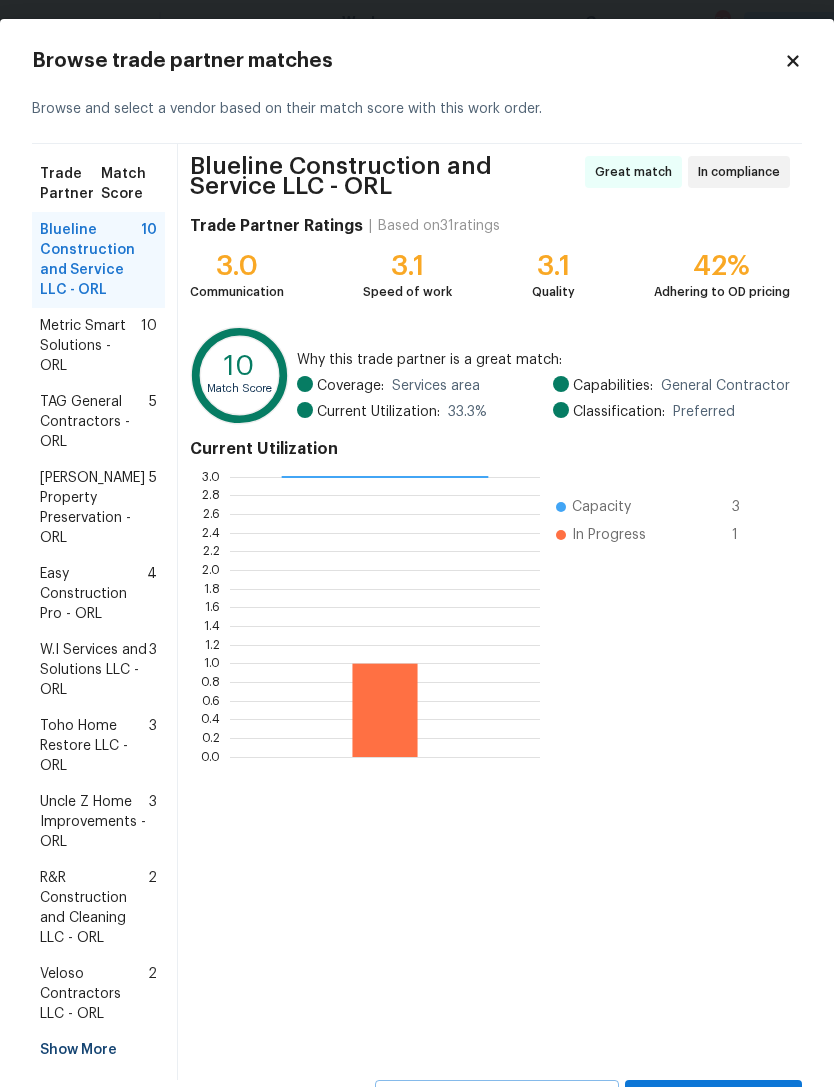 click on "Show More" at bounding box center [98, 1050] 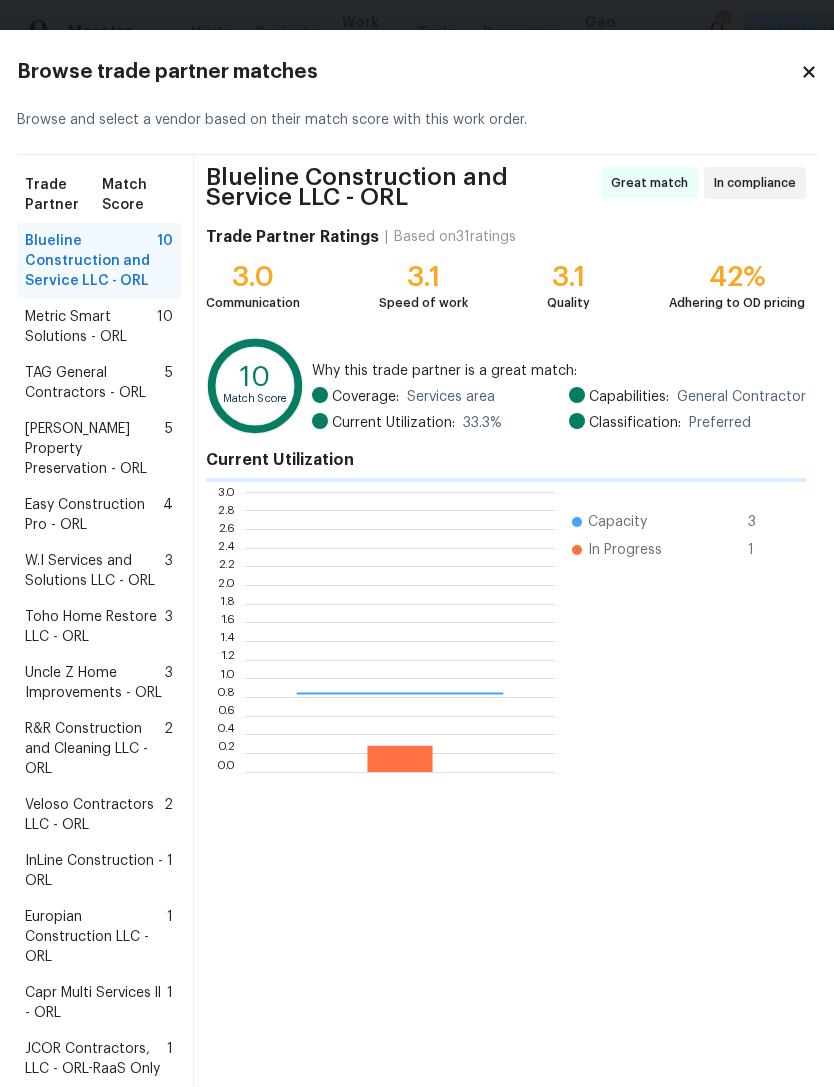 scroll, scrollTop: 2, scrollLeft: 2, axis: both 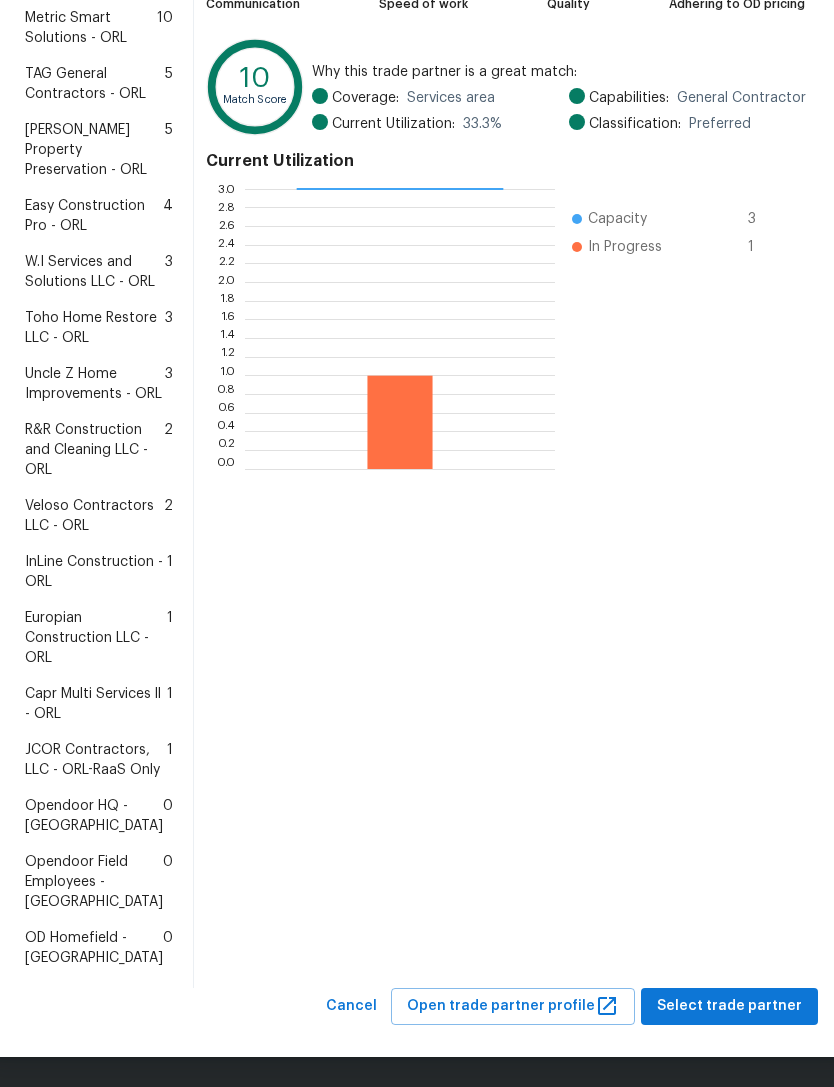 click on "InLine Construction - ORL 1" at bounding box center (99, 572) 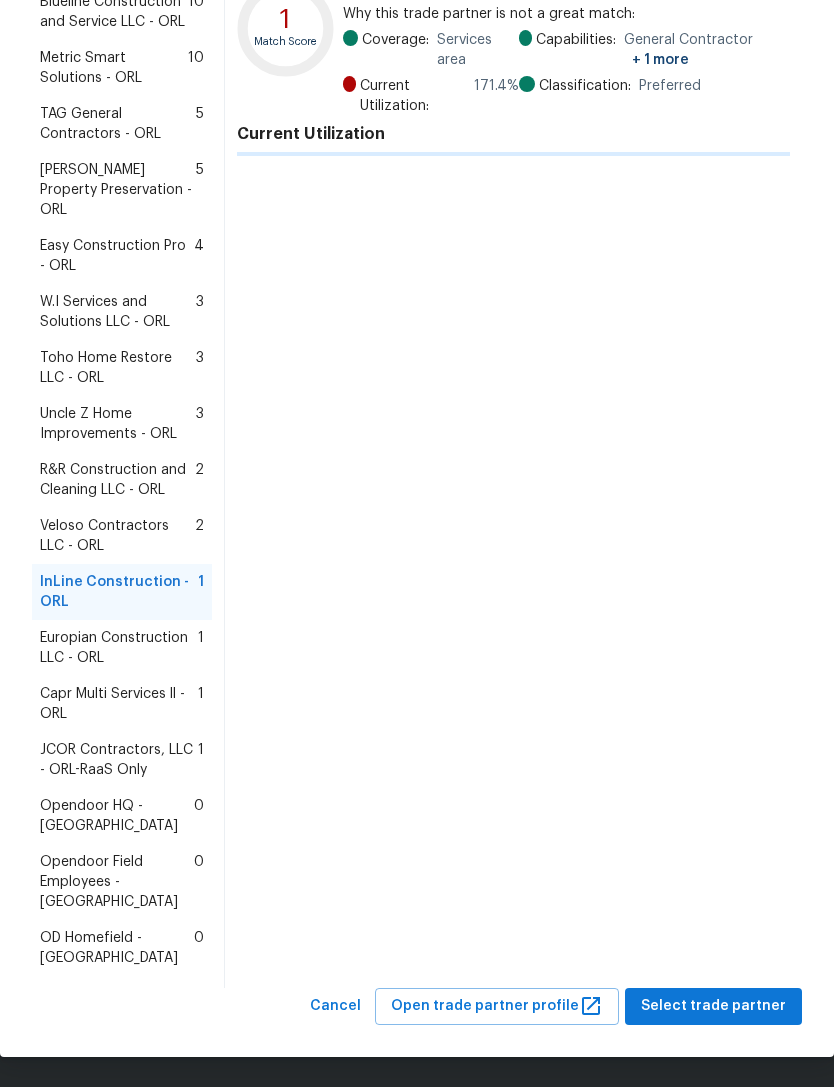 scroll, scrollTop: 198, scrollLeft: 0, axis: vertical 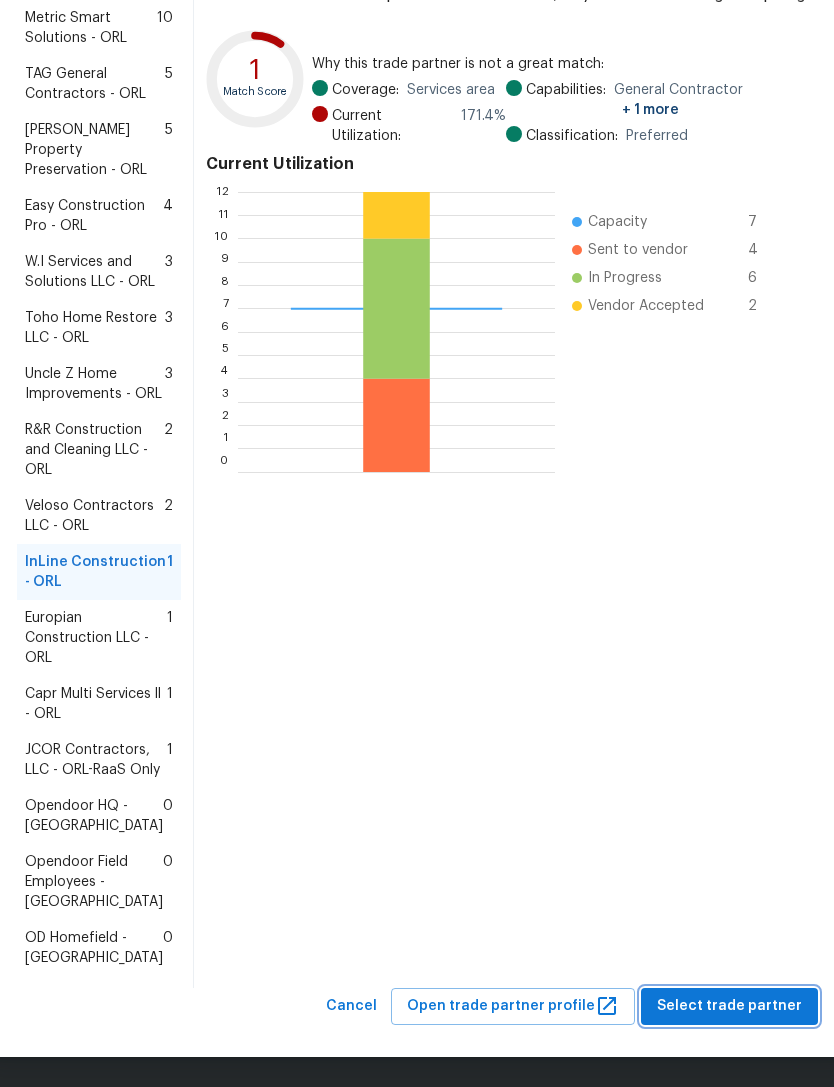 click on "Select trade partner" at bounding box center (729, 1006) 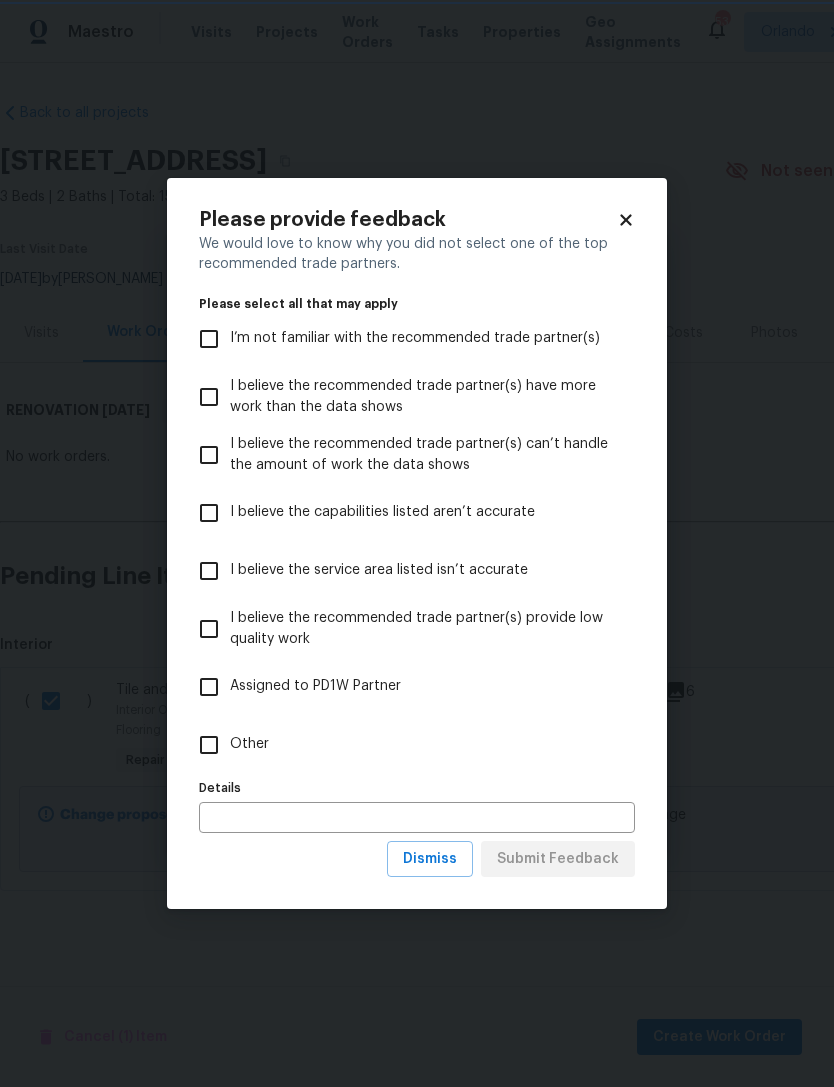 scroll, scrollTop: 0, scrollLeft: 0, axis: both 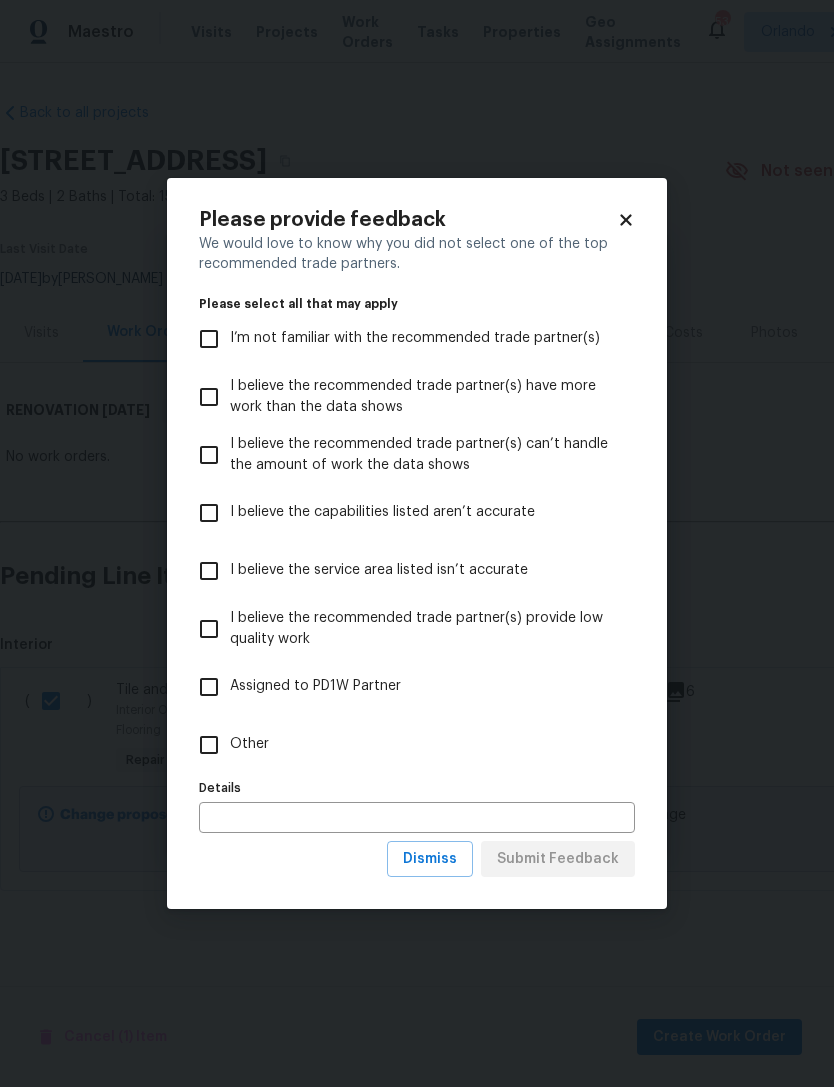 click on "Other" at bounding box center [249, 744] 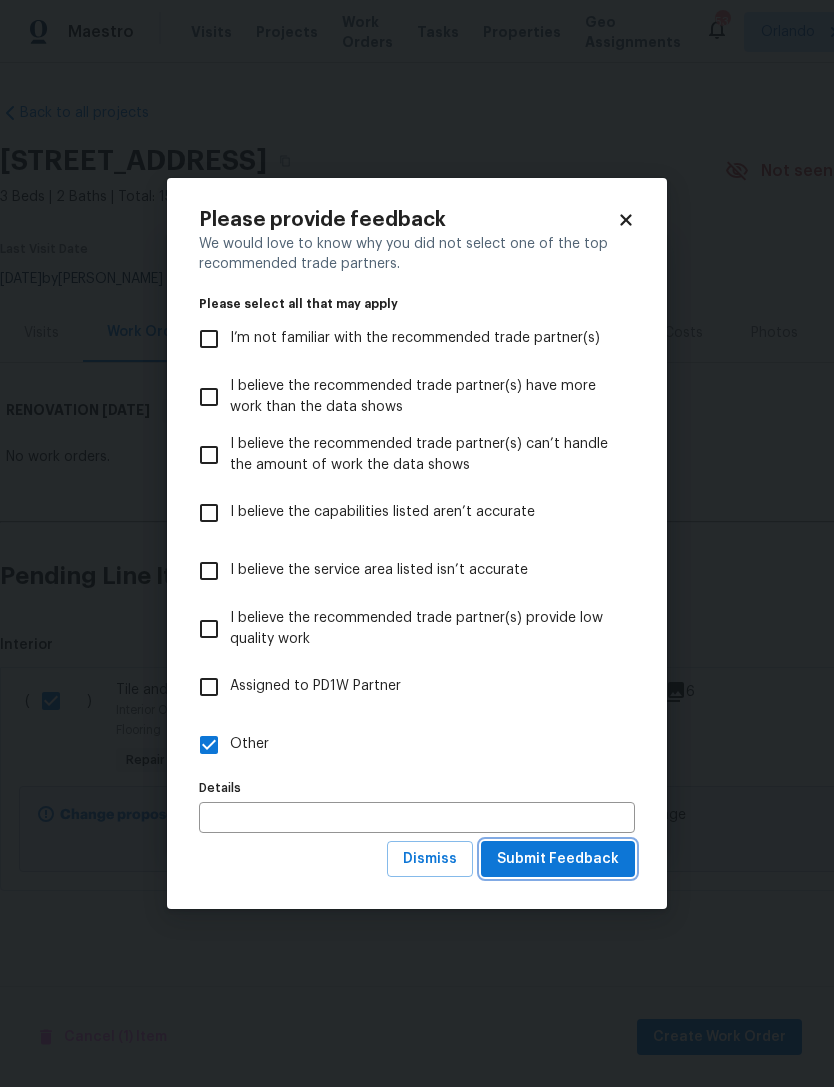 click on "Submit Feedback" at bounding box center [558, 859] 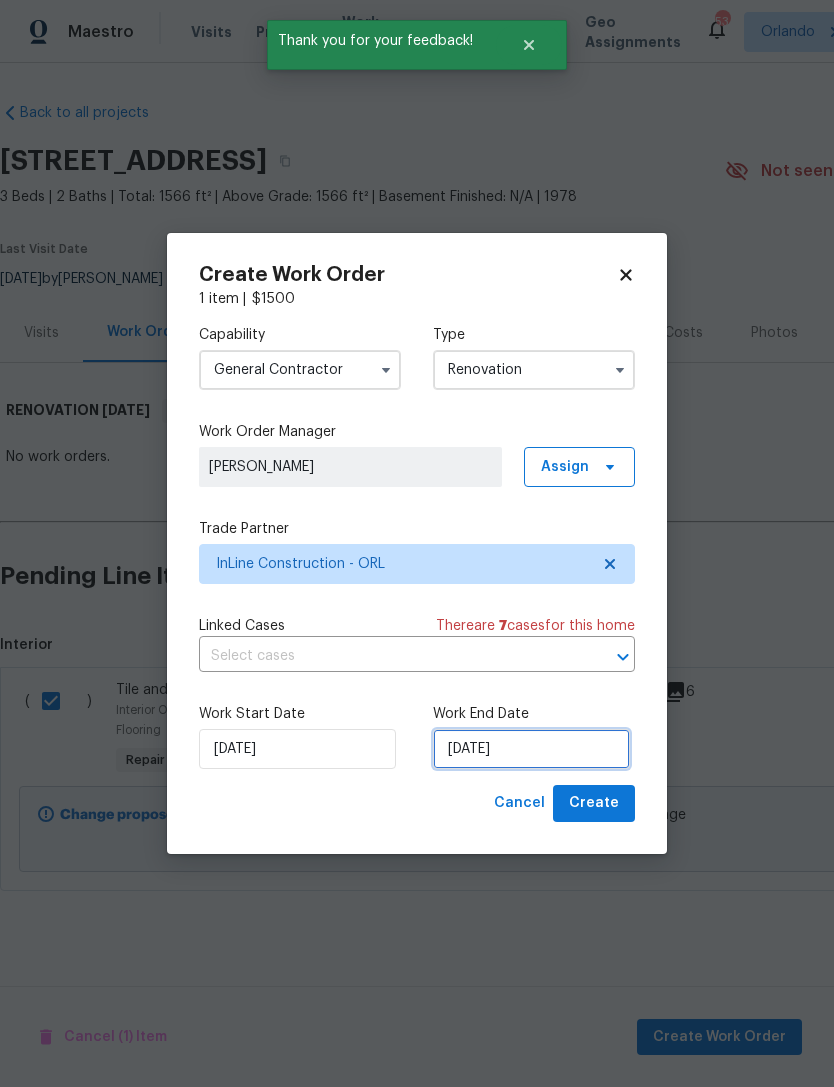 click on "7/23/2025" at bounding box center (531, 749) 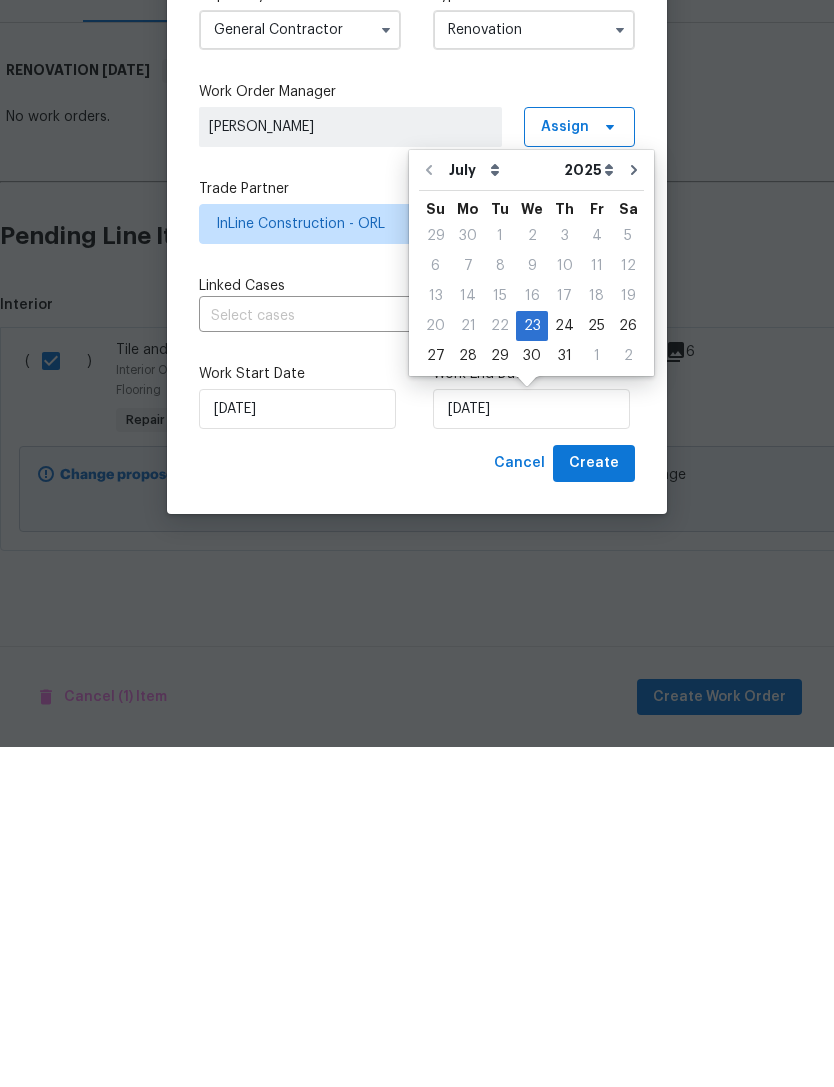 click 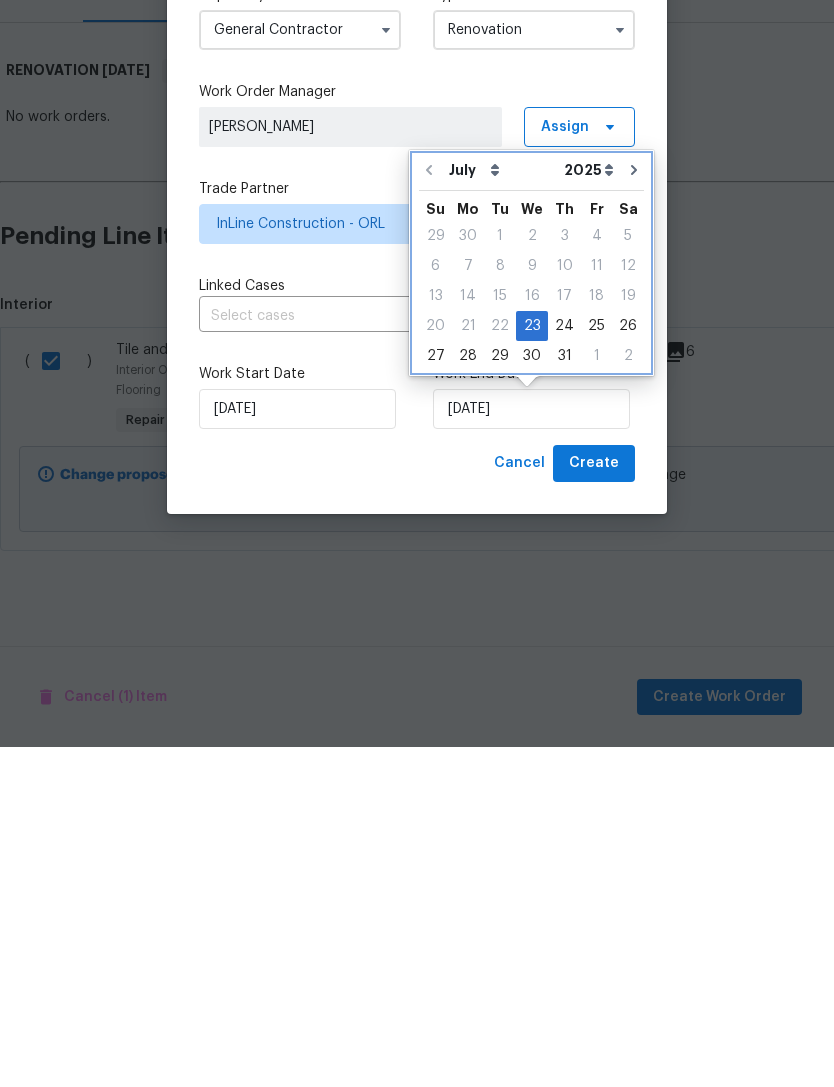 type on "8/23/2025" 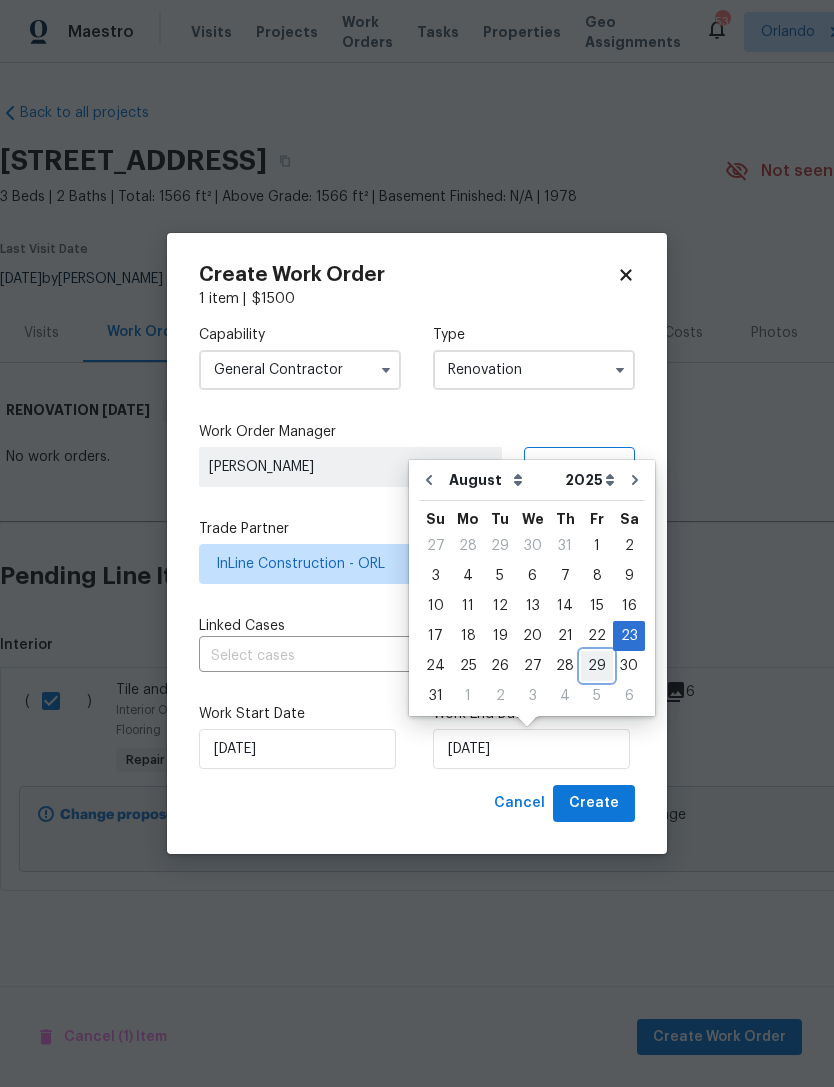 click on "29" at bounding box center (597, 666) 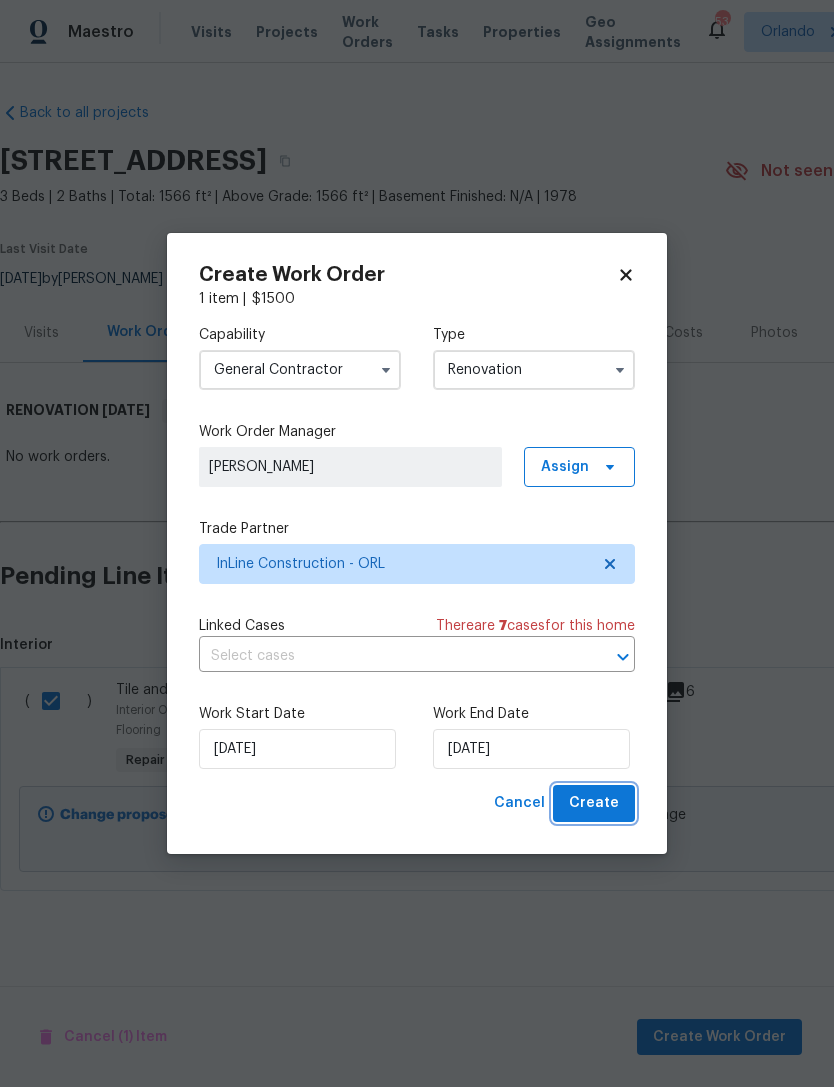 click on "Create" at bounding box center (594, 803) 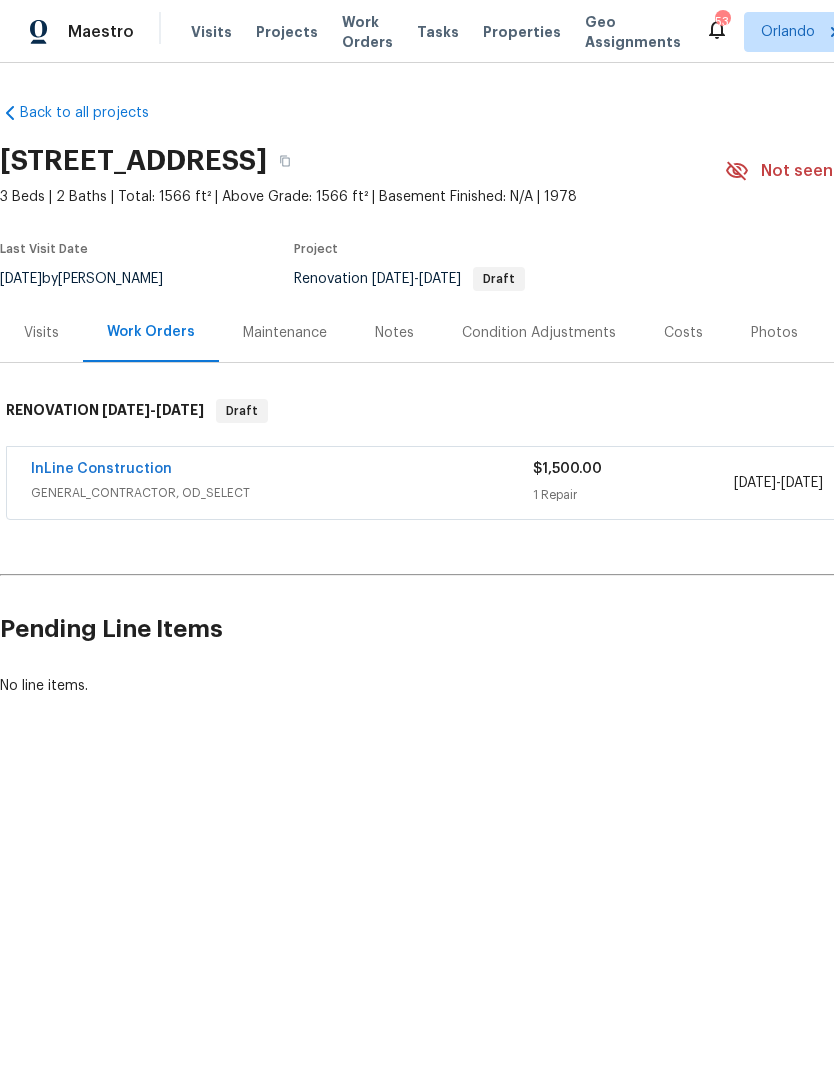 click on "Notes" at bounding box center [394, 332] 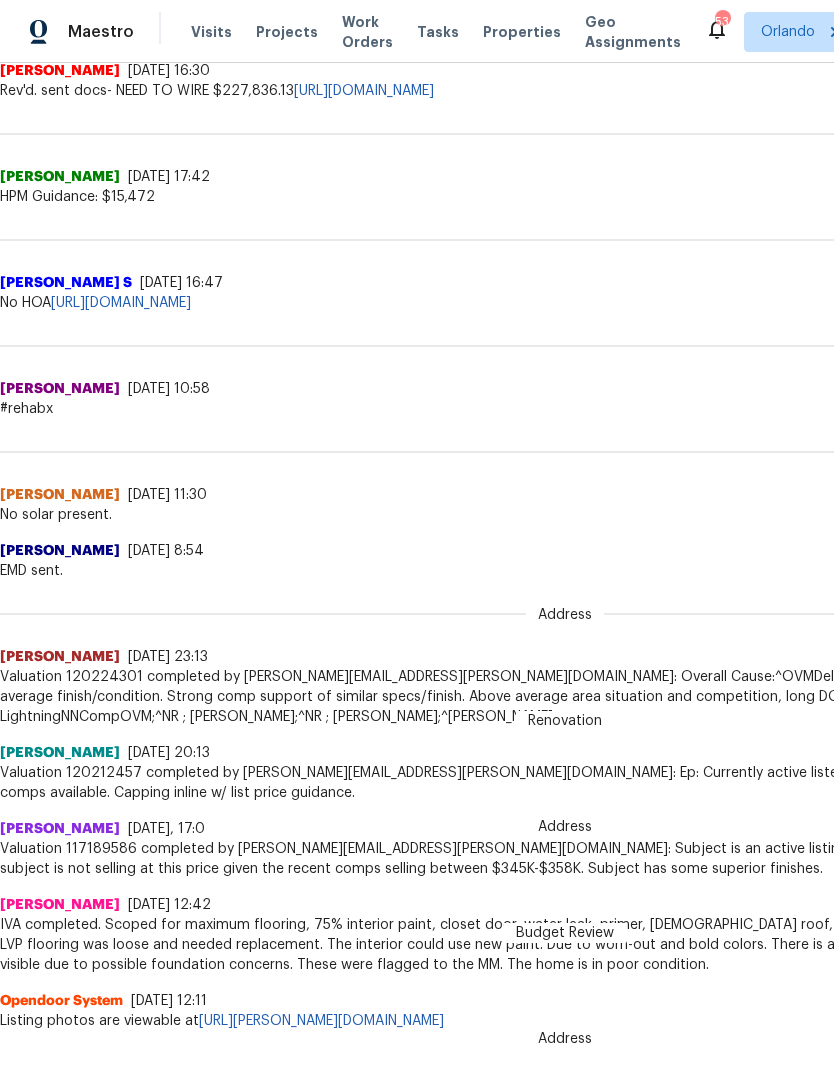 scroll, scrollTop: 586, scrollLeft: 0, axis: vertical 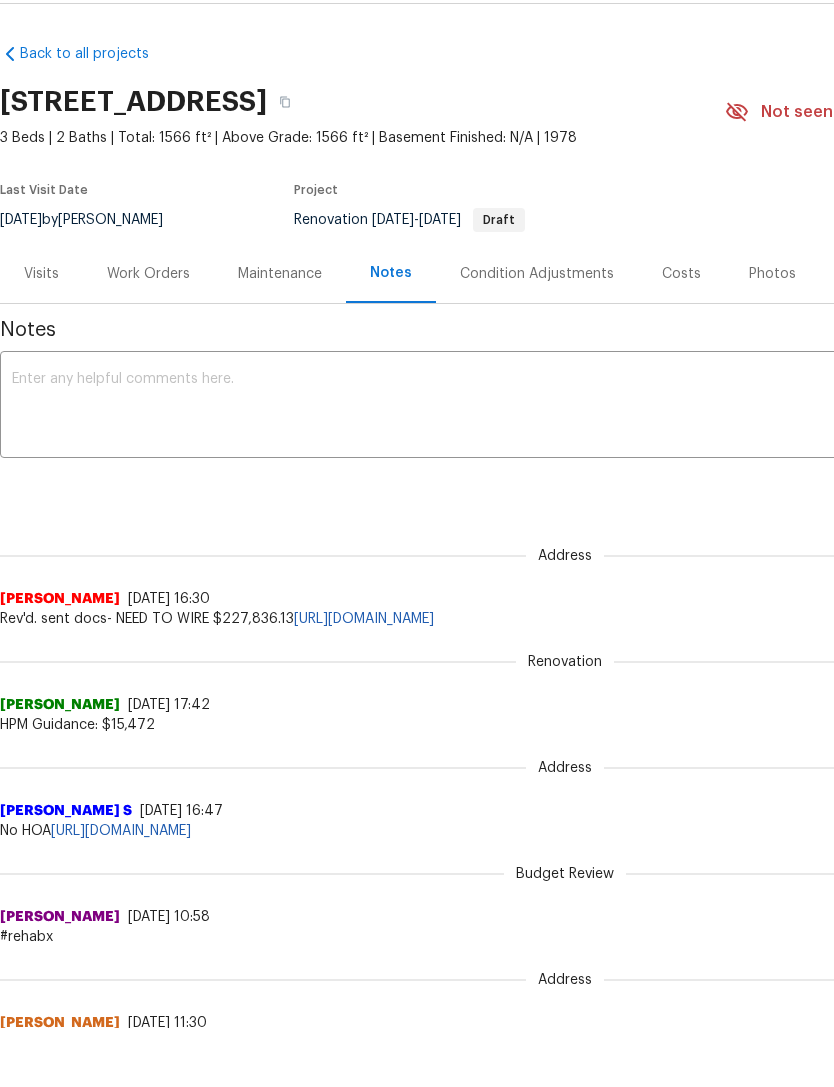 click on "Visits" at bounding box center (41, 274) 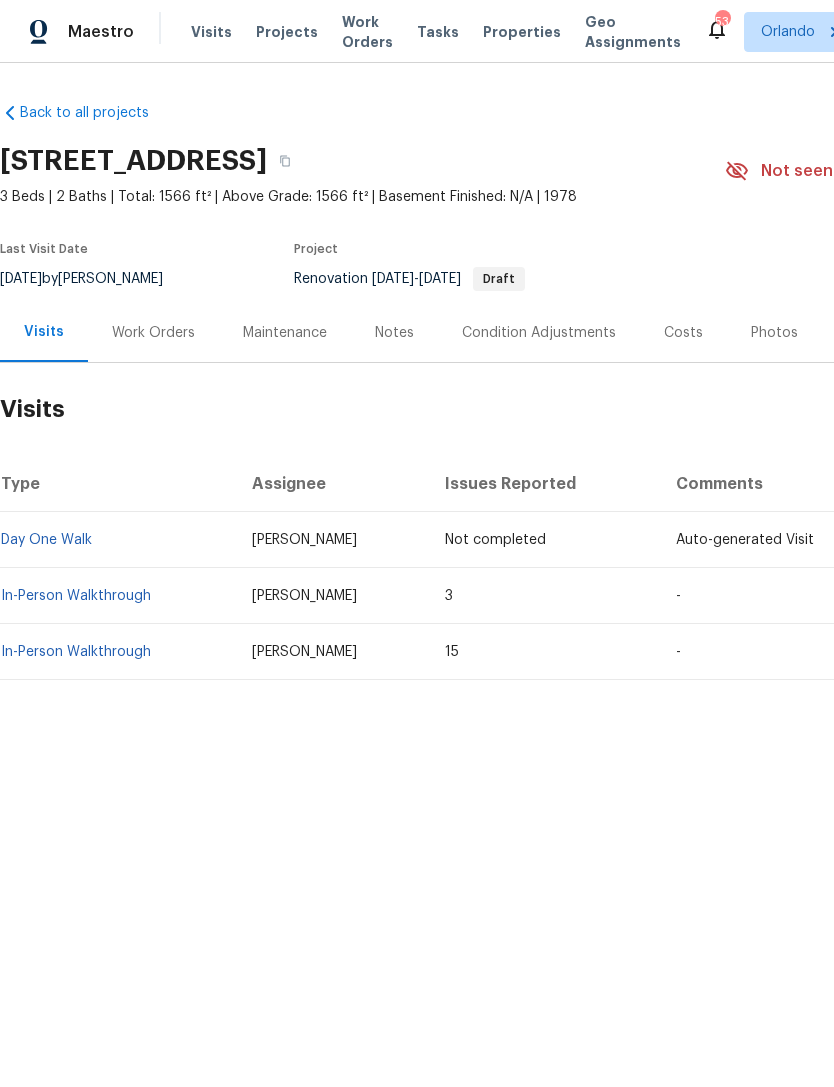 click on "In-Person Walkthrough" at bounding box center (76, 652) 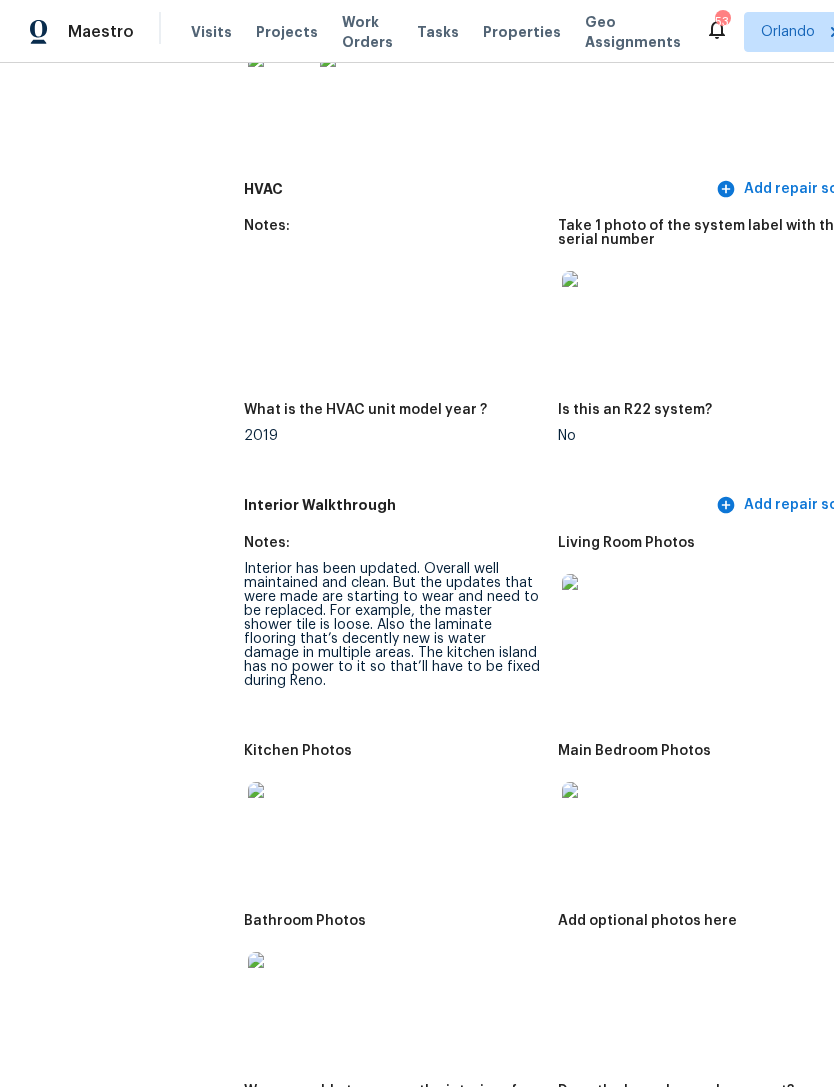 scroll, scrollTop: 2053, scrollLeft: -1, axis: both 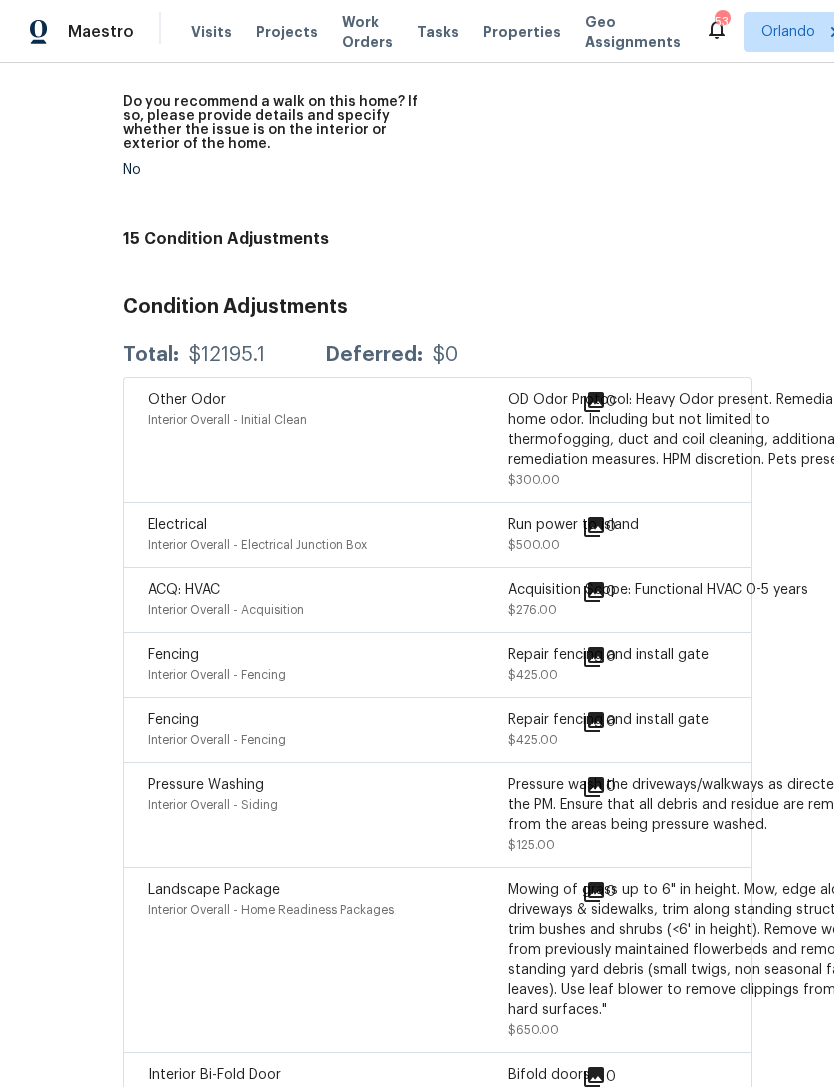 click on "0" at bounding box center (631, 730) 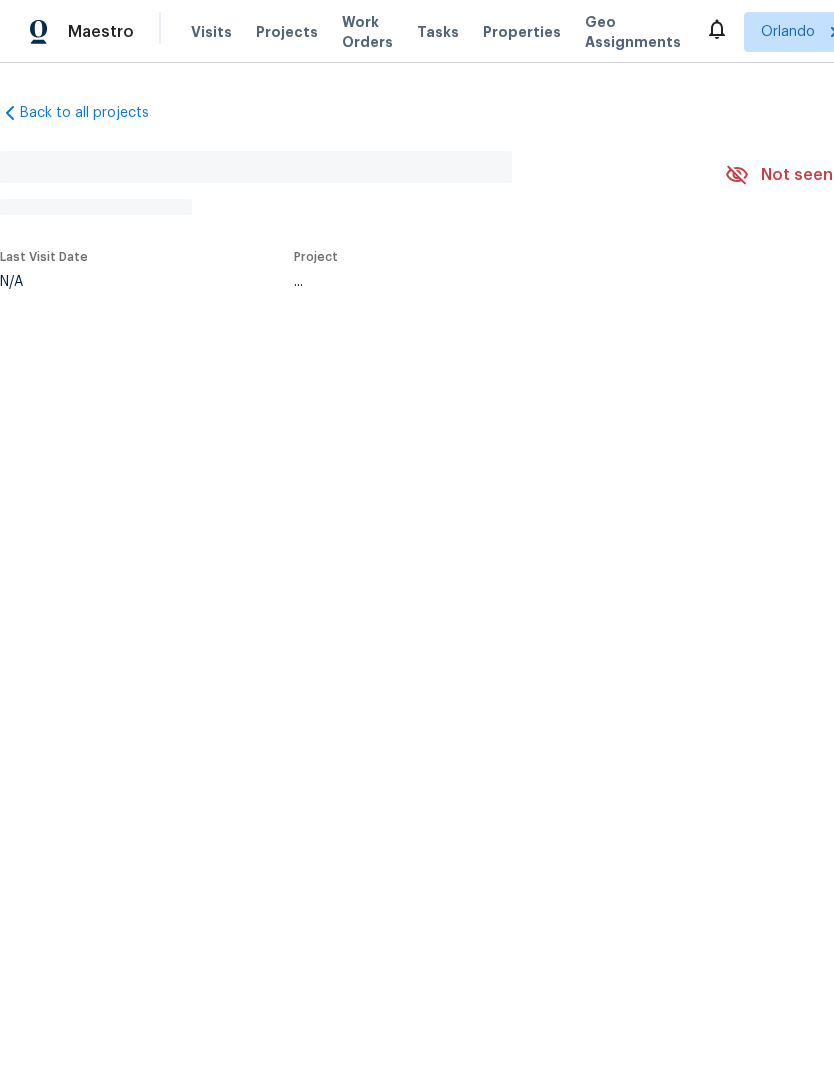scroll, scrollTop: 0, scrollLeft: 0, axis: both 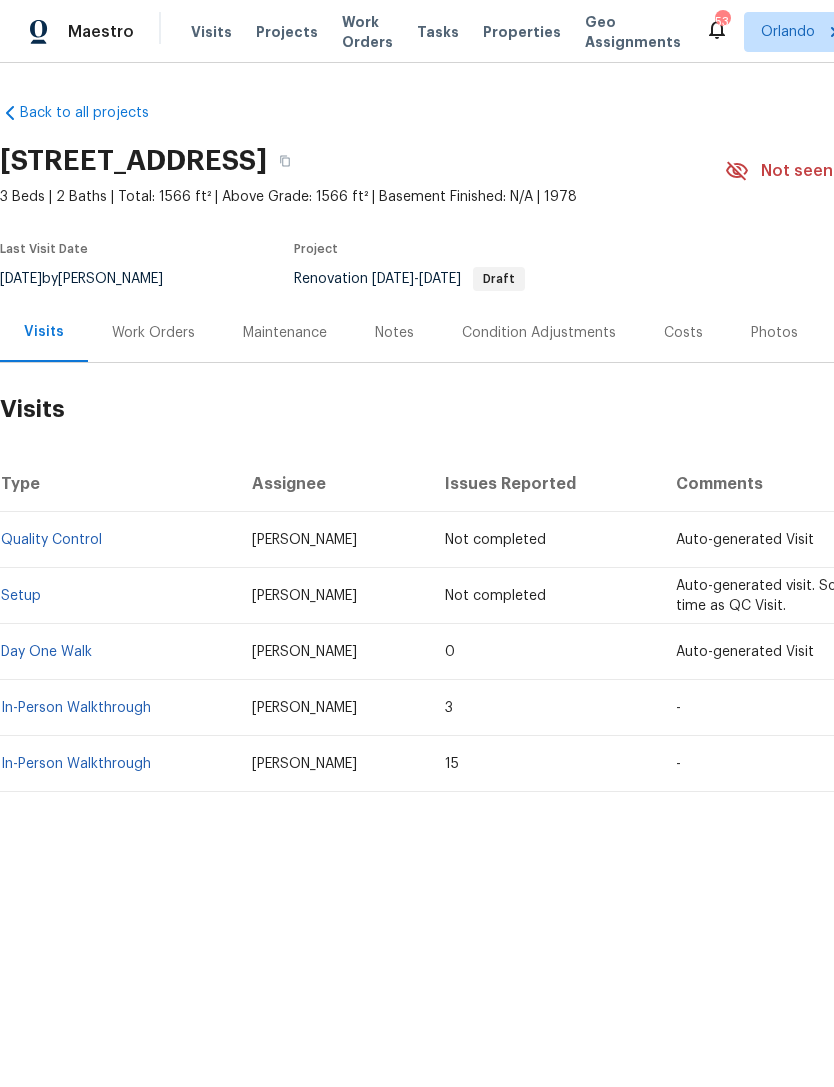 click on "Work Orders" at bounding box center (153, 333) 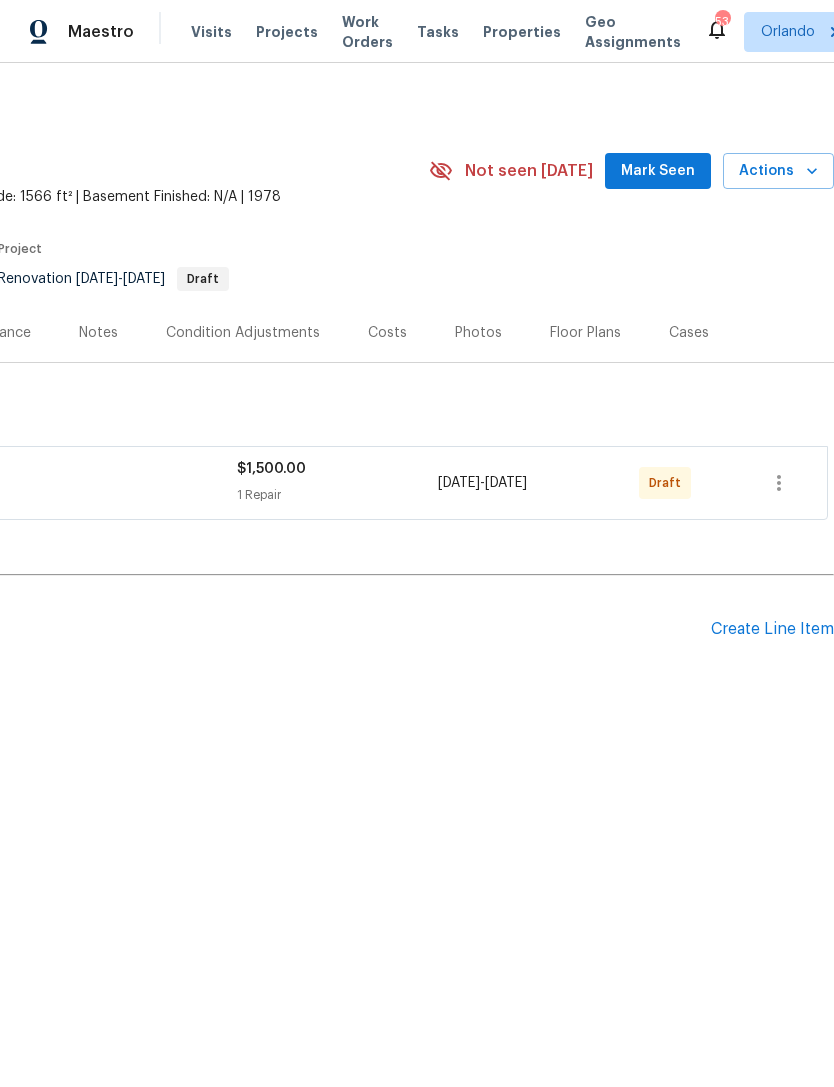 scroll, scrollTop: 0, scrollLeft: 296, axis: horizontal 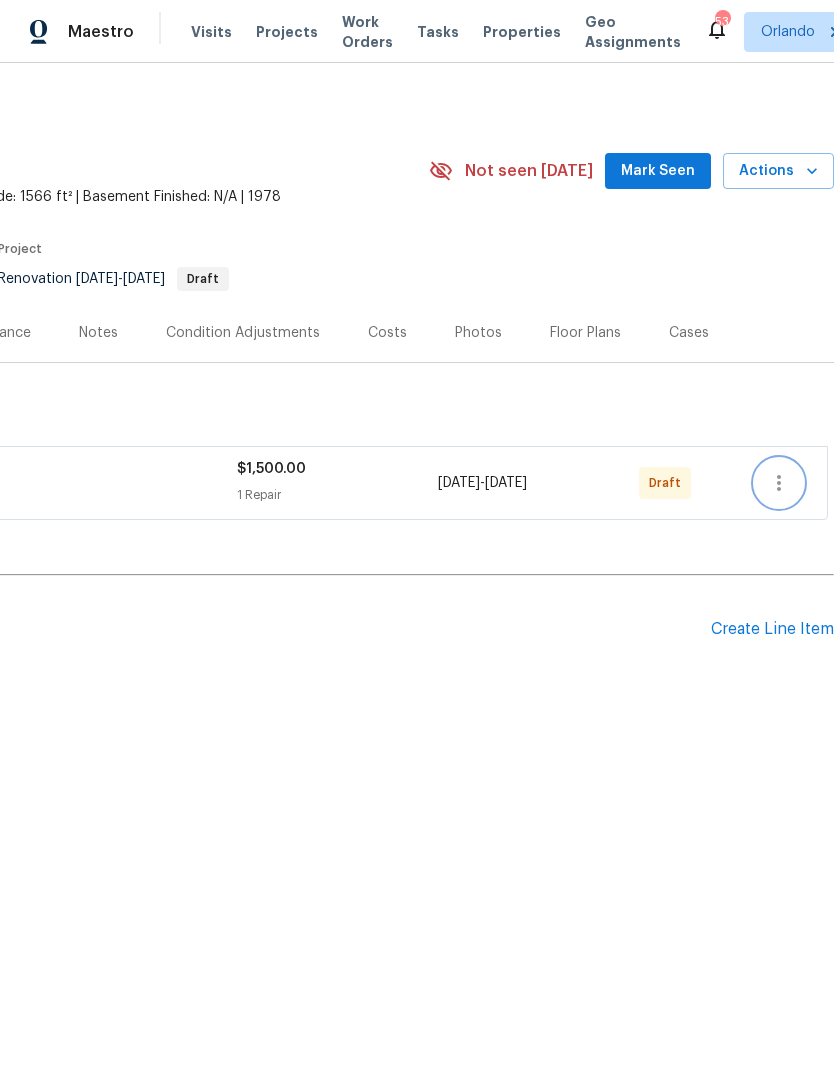 click 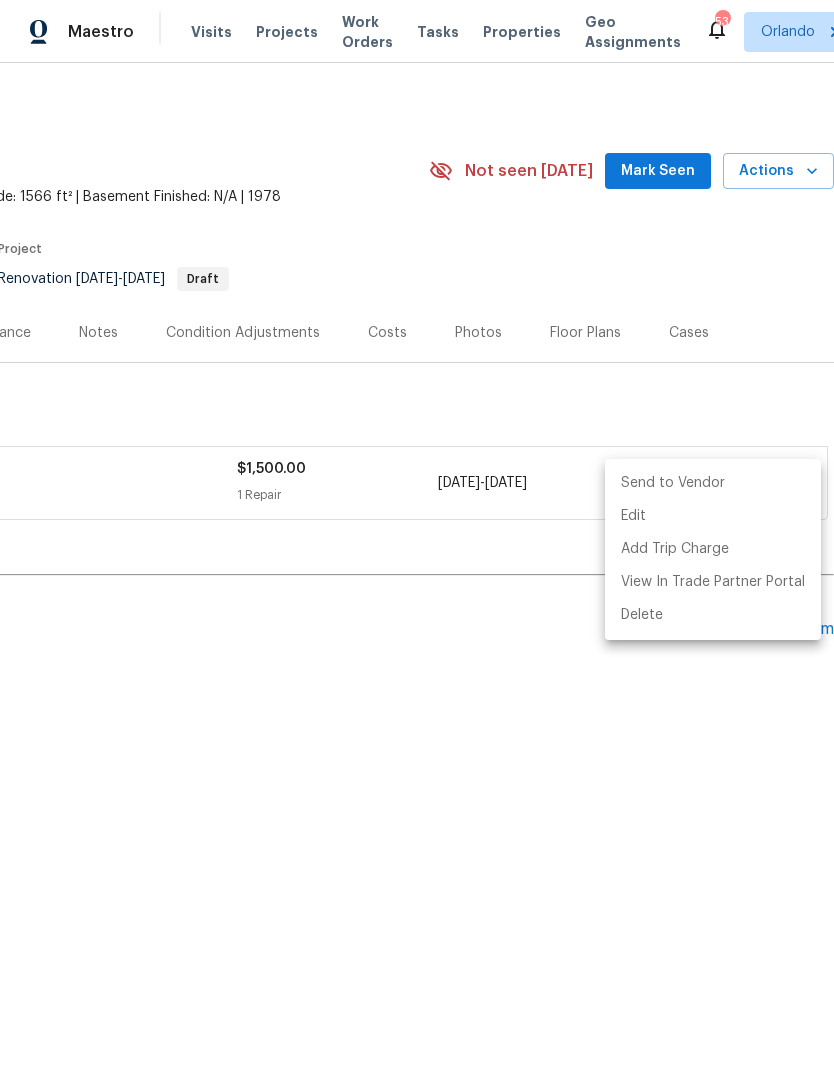 click on "Send to Vendor" at bounding box center (713, 483) 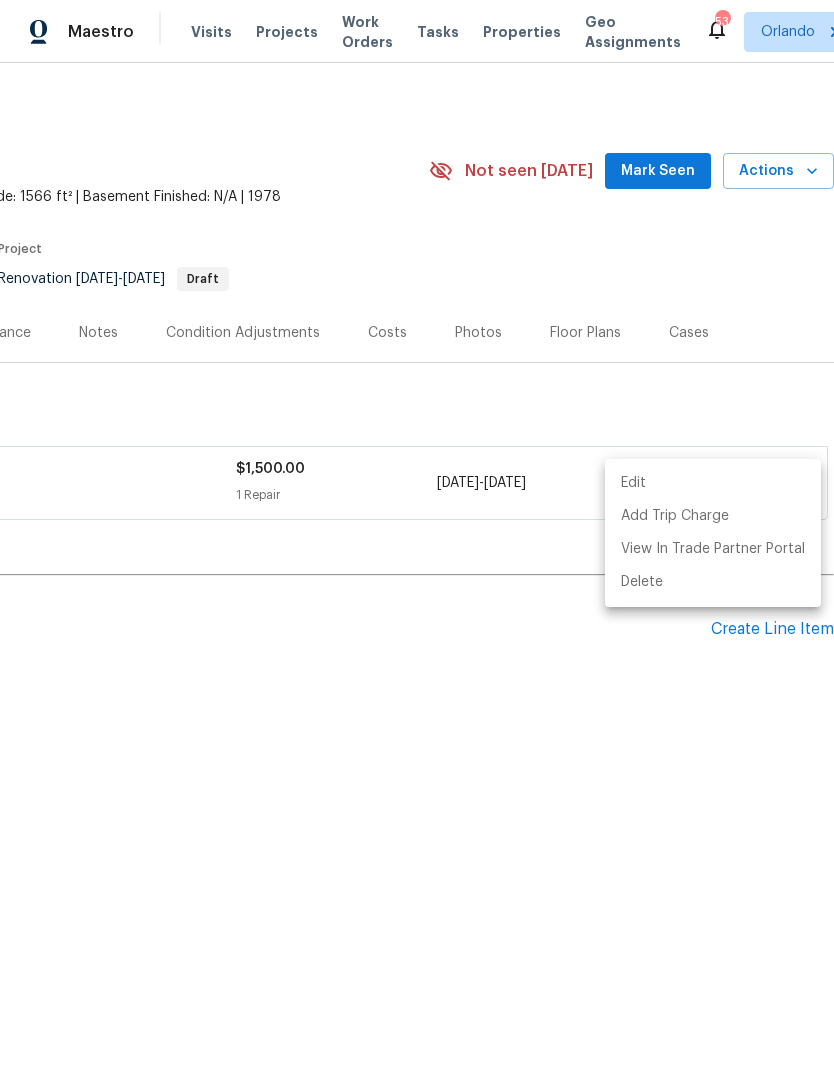 click at bounding box center [417, 543] 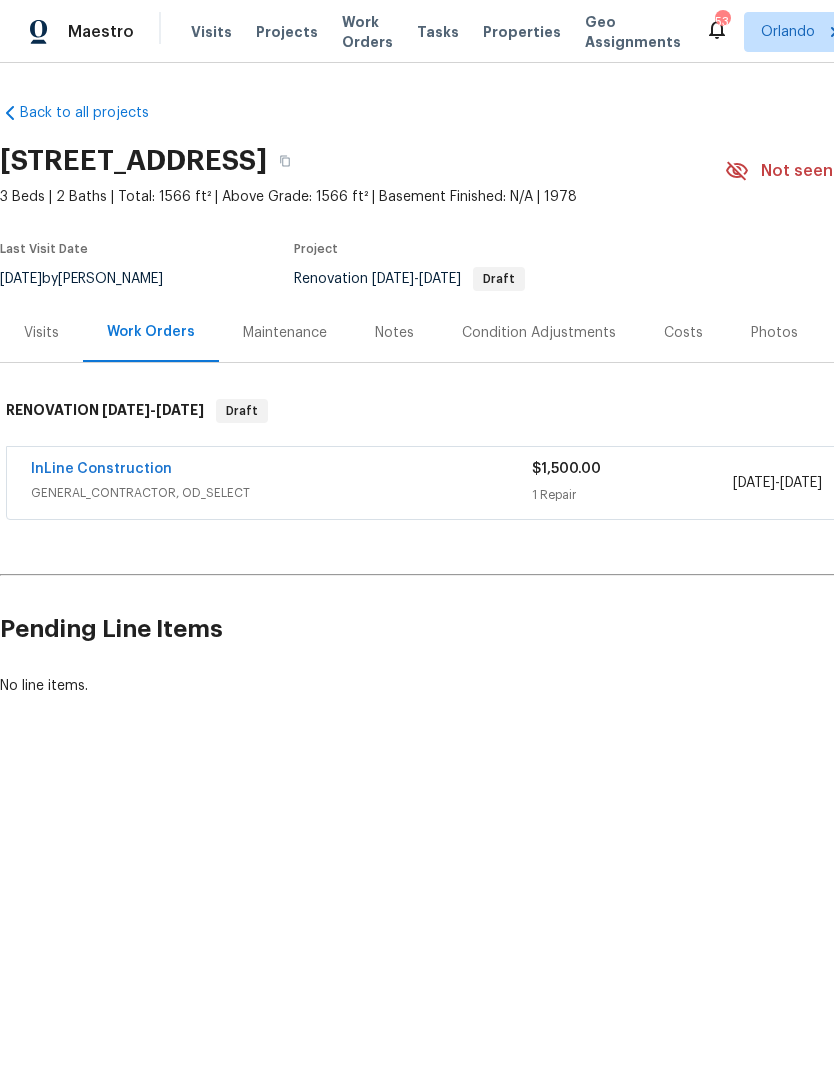 scroll, scrollTop: 0, scrollLeft: 0, axis: both 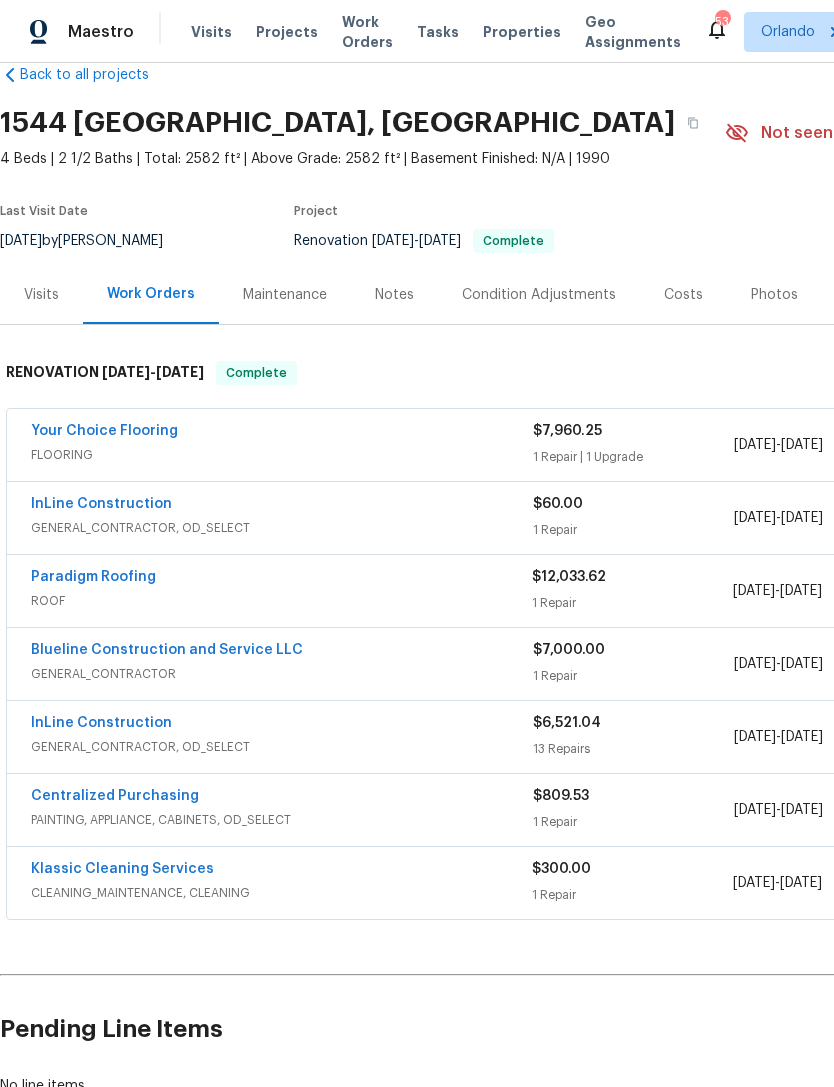 click on "InLine Construction" at bounding box center [101, 504] 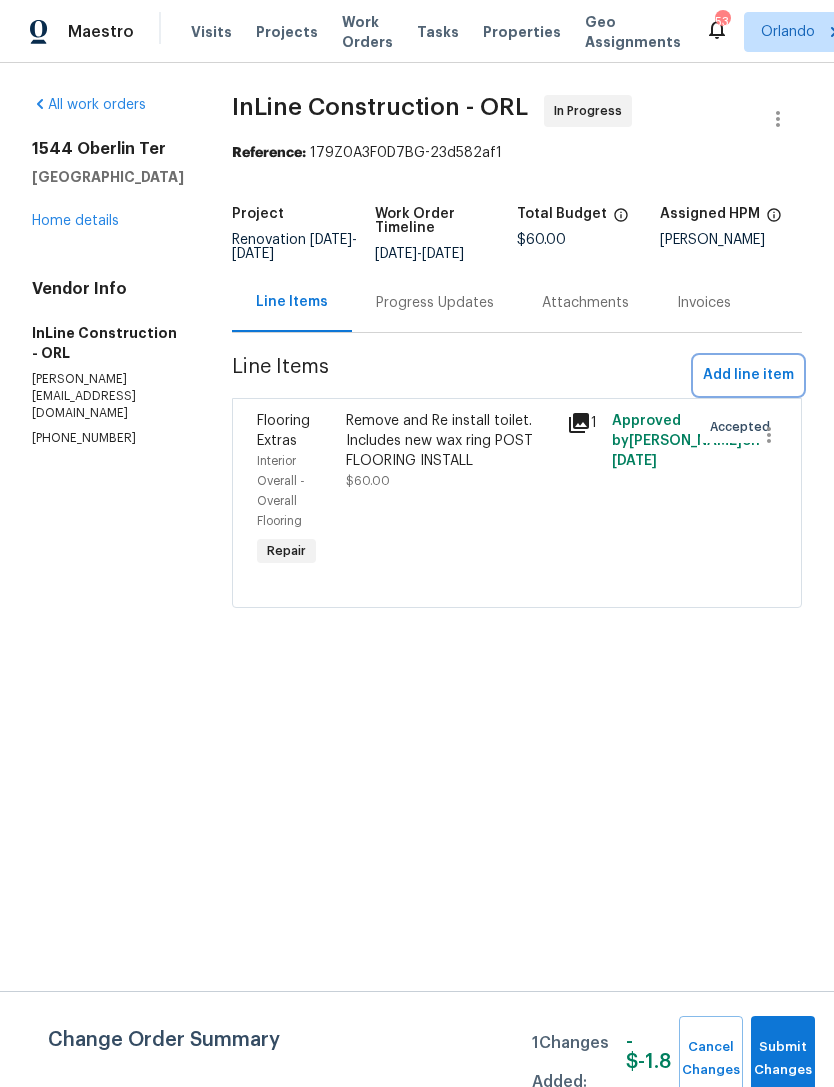 click on "Add line item" at bounding box center [748, 375] 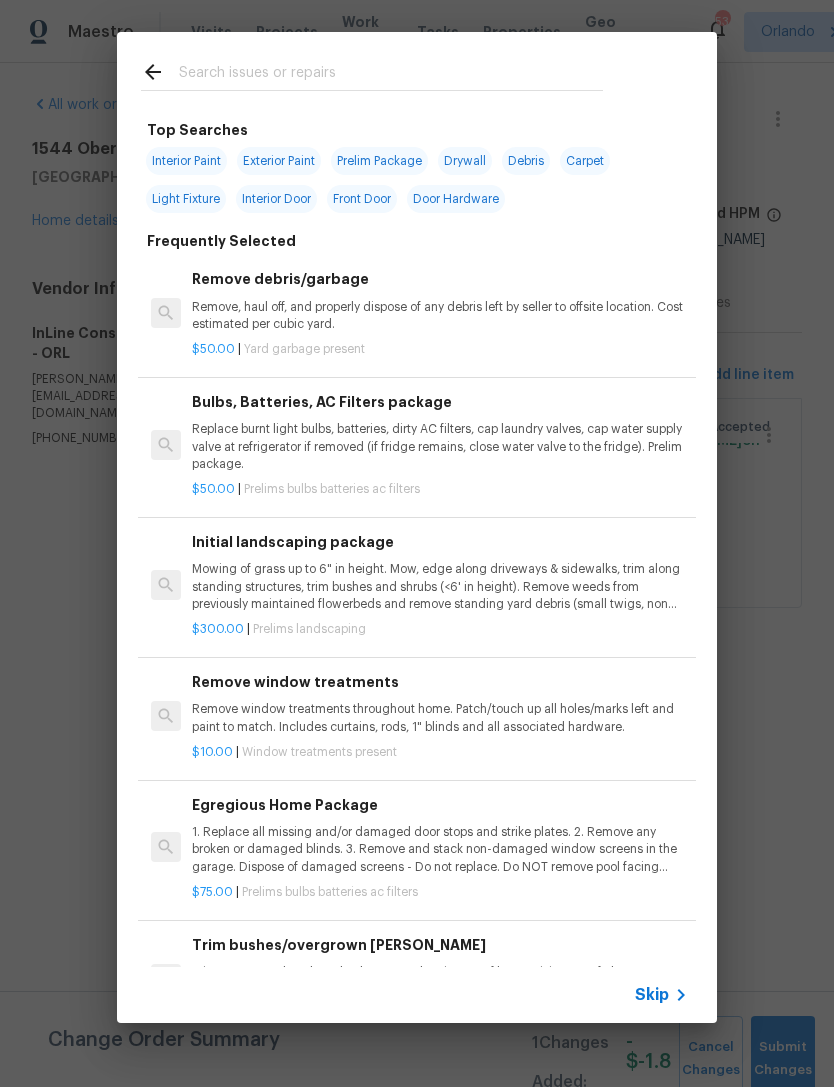 click at bounding box center (391, 75) 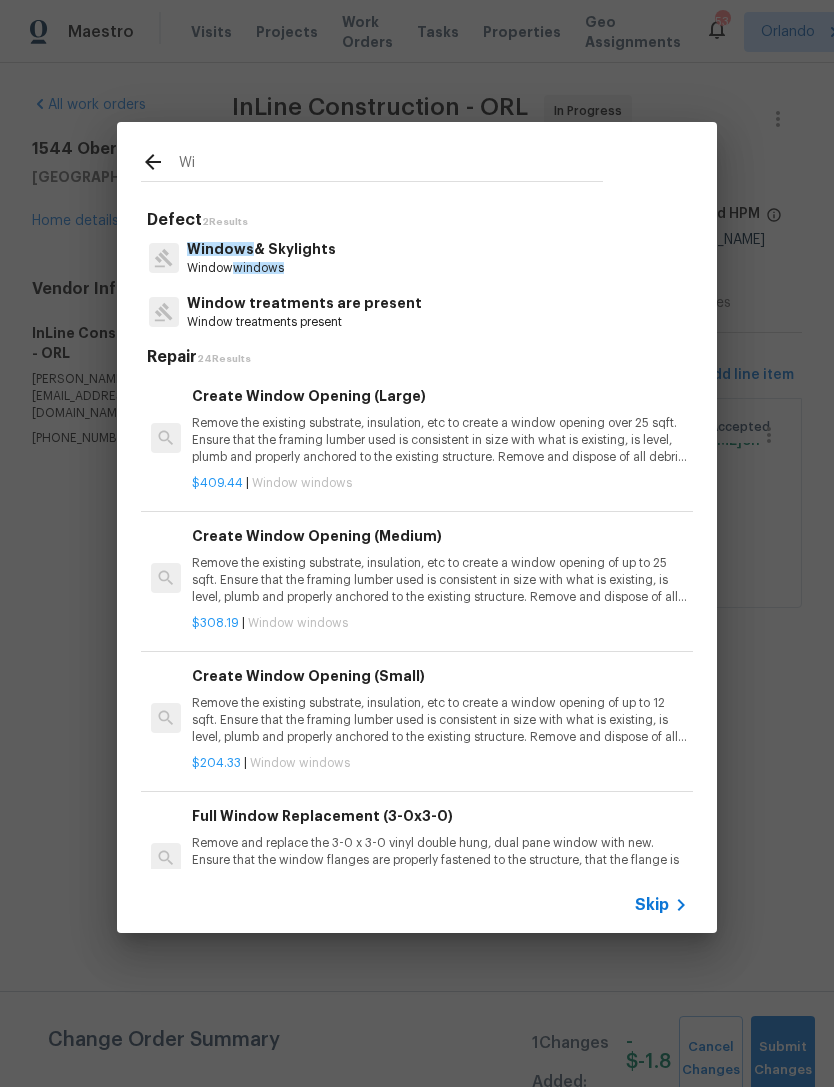 type on "W" 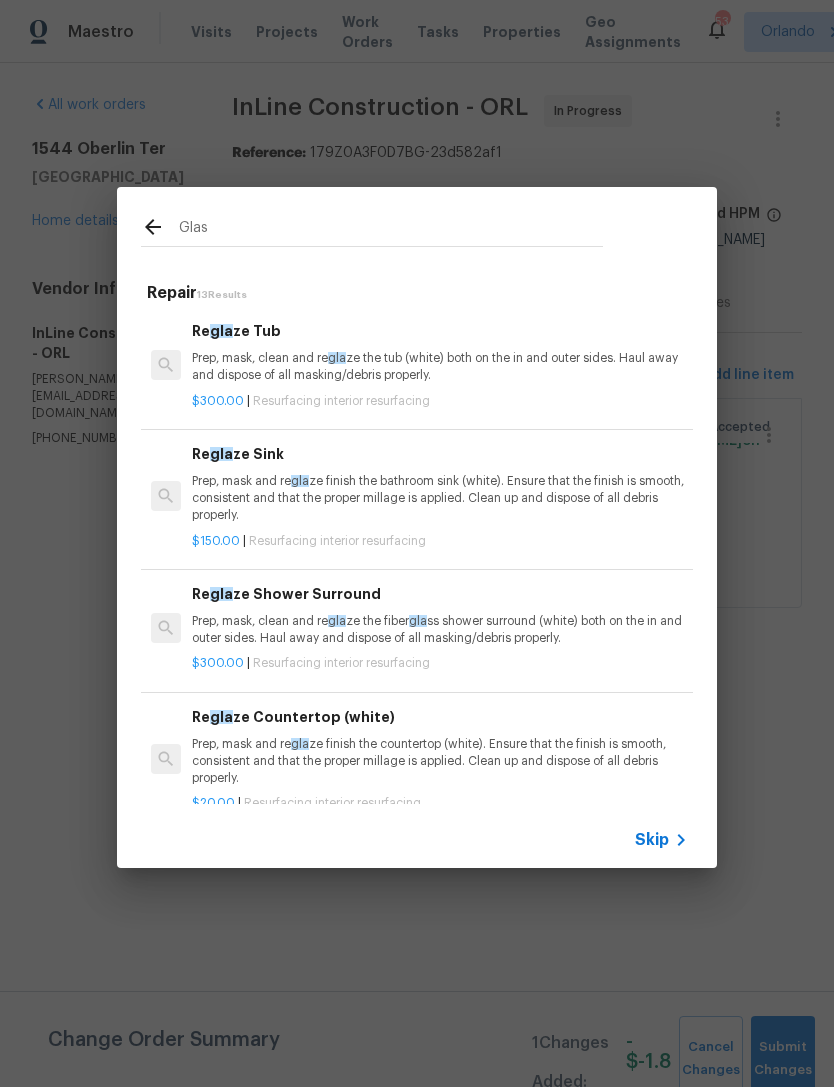 type on "Glass" 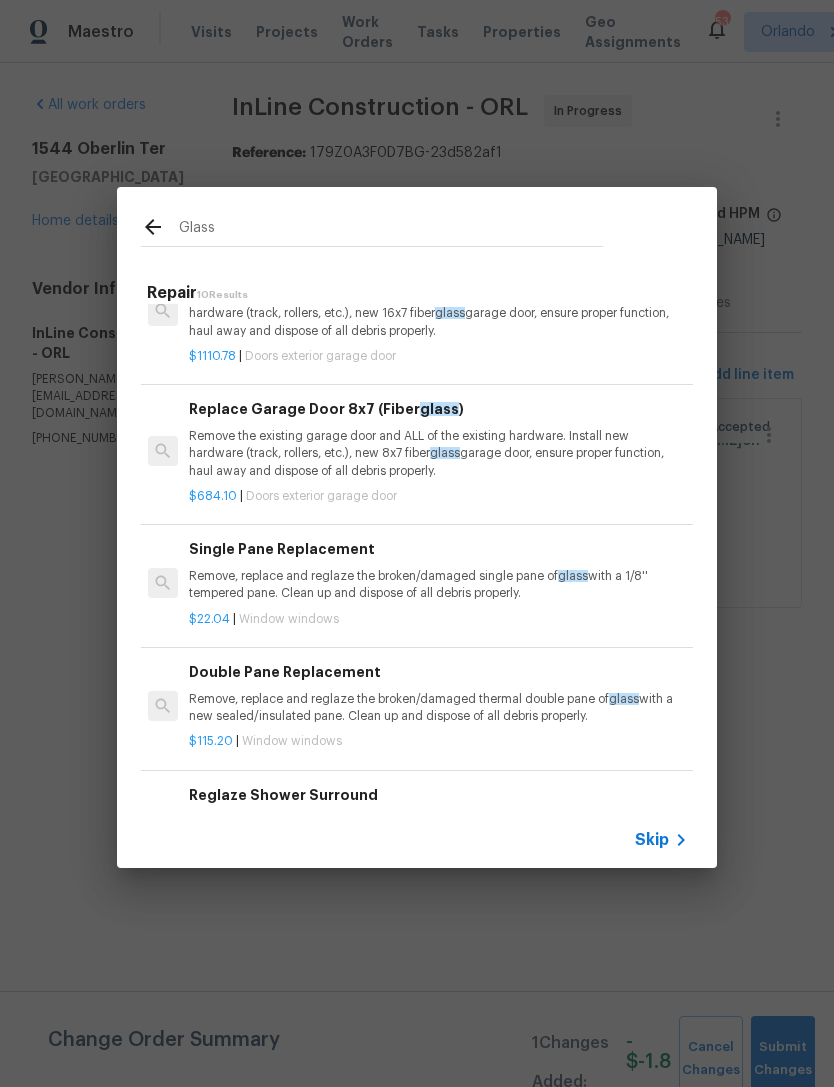 scroll, scrollTop: 202, scrollLeft: 3, axis: both 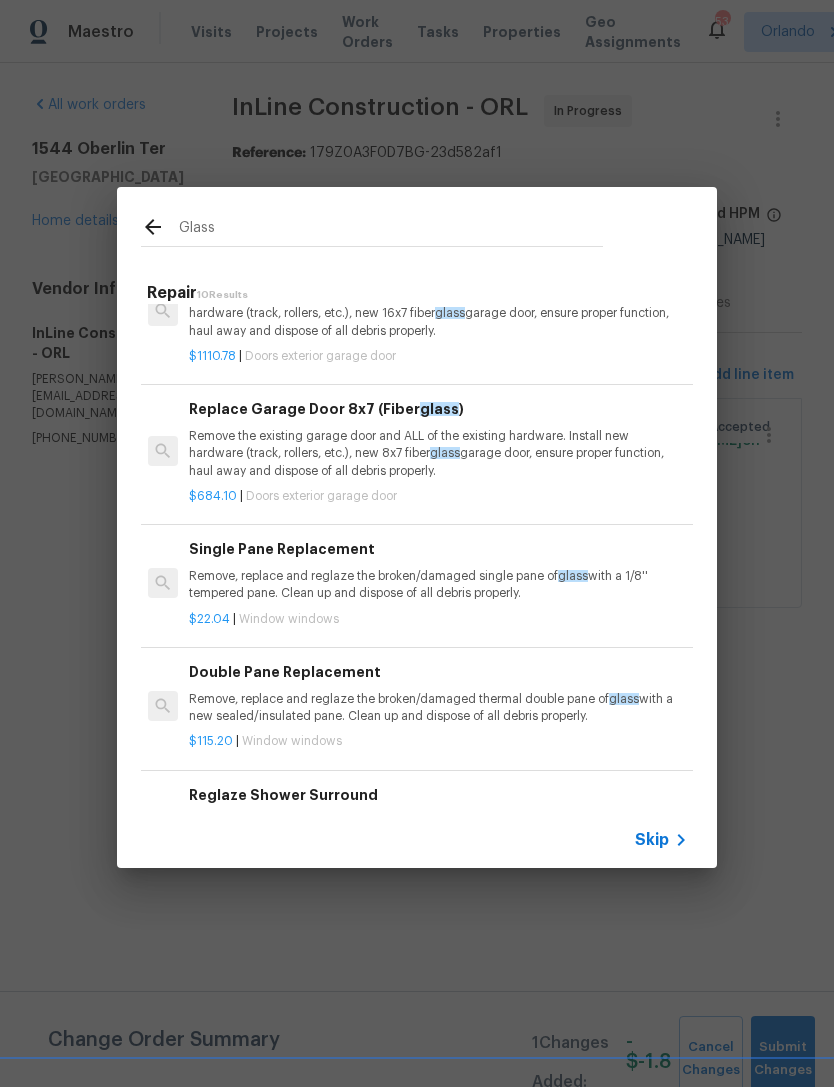 click on "Remove, replace and reglaze the broken/damaged single pane of  glass  with a 1/8'' tempered pane. Clean up and dispose of all debris properly." at bounding box center [437, 585] 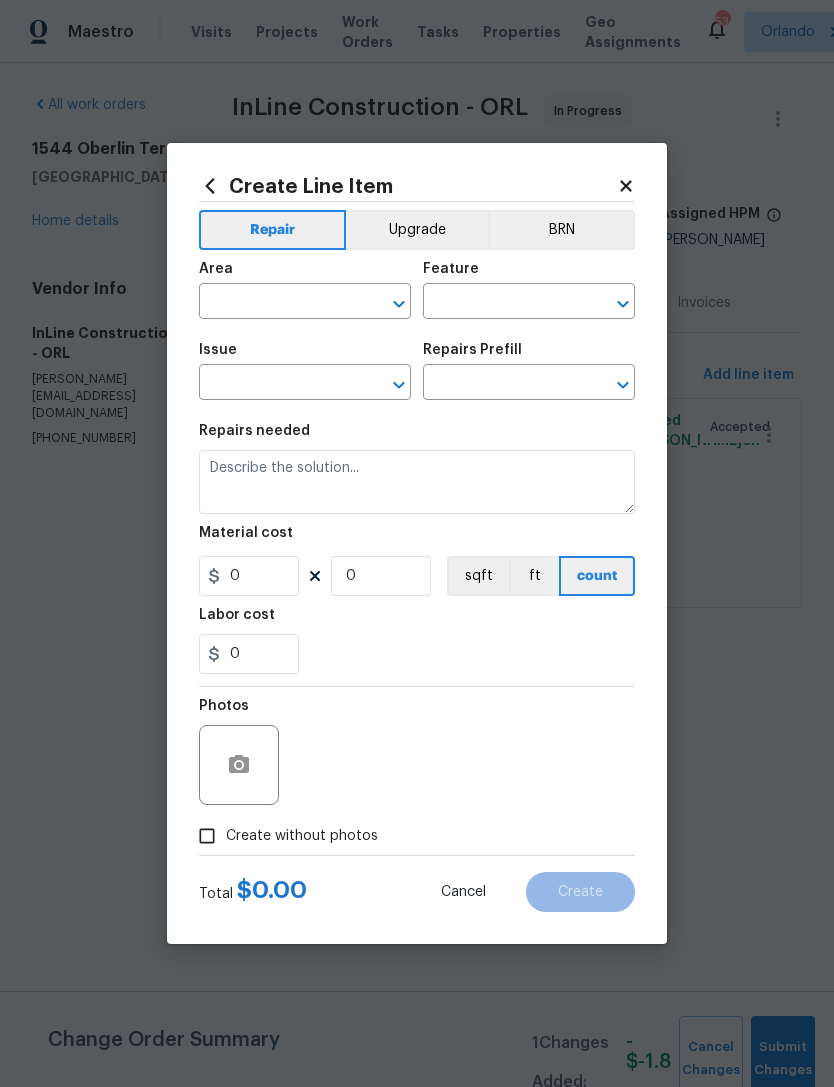 type on "Windows & Skylights" 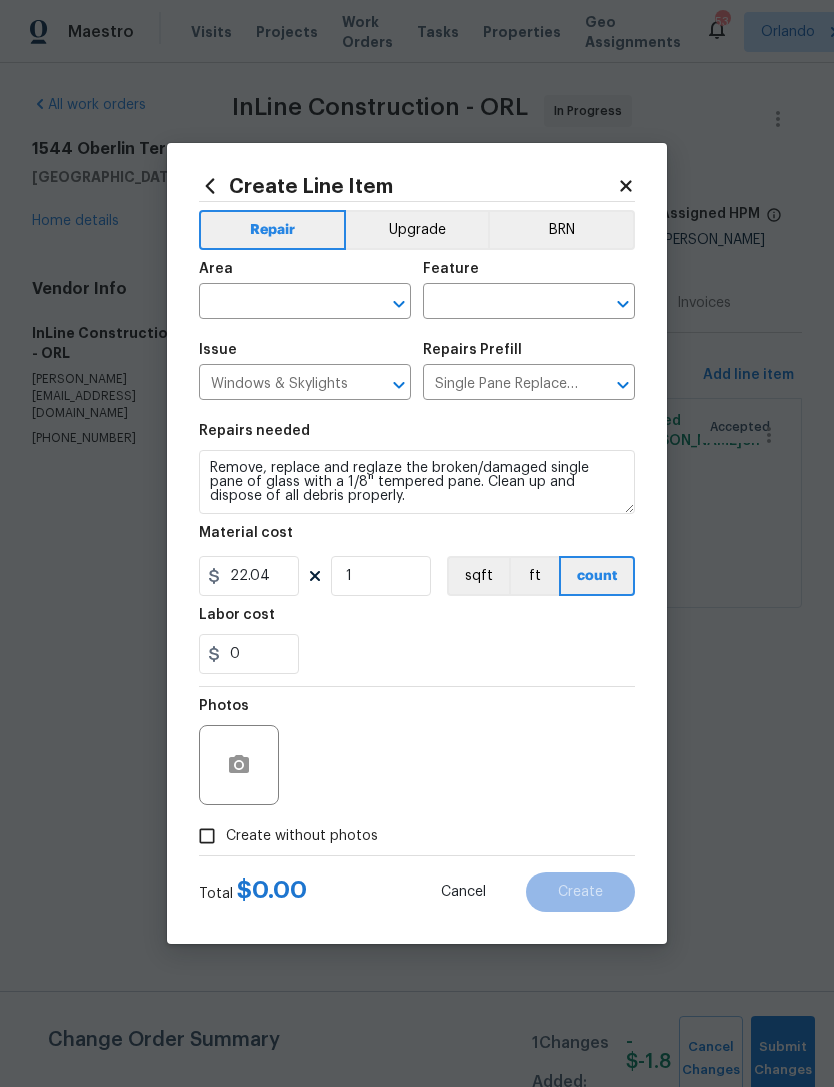 click on "ft" at bounding box center (534, 576) 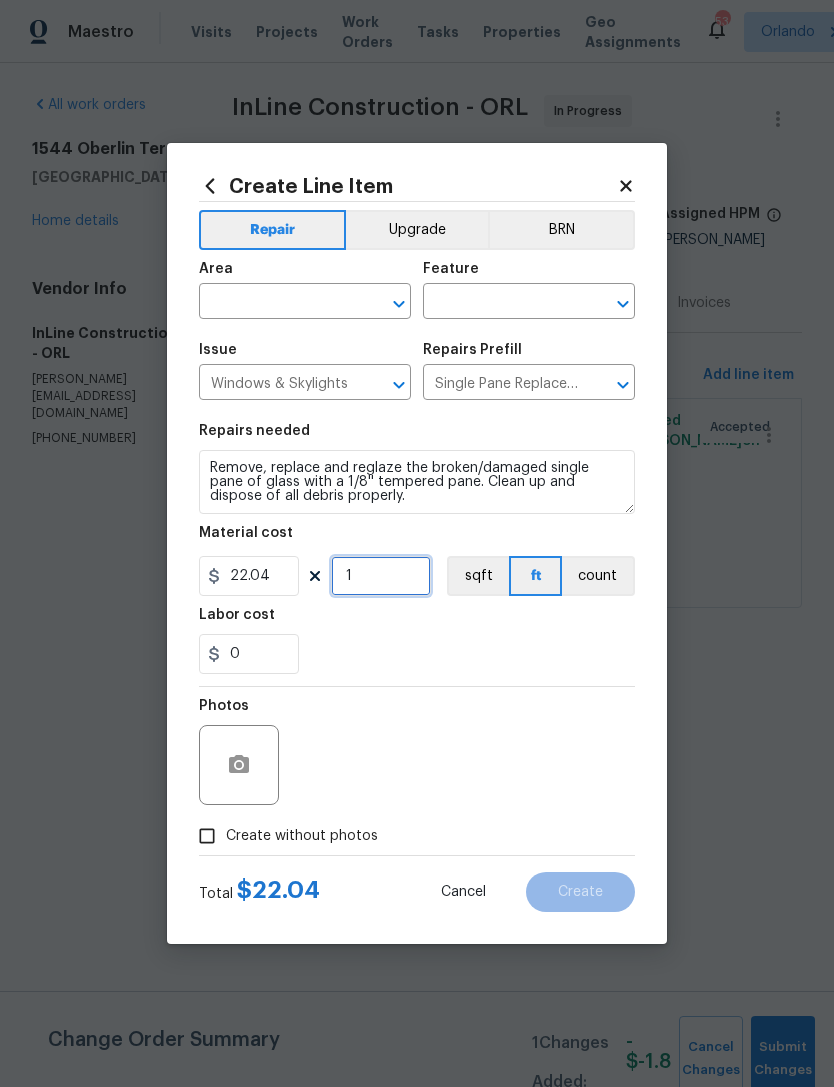 click on "1" at bounding box center [381, 576] 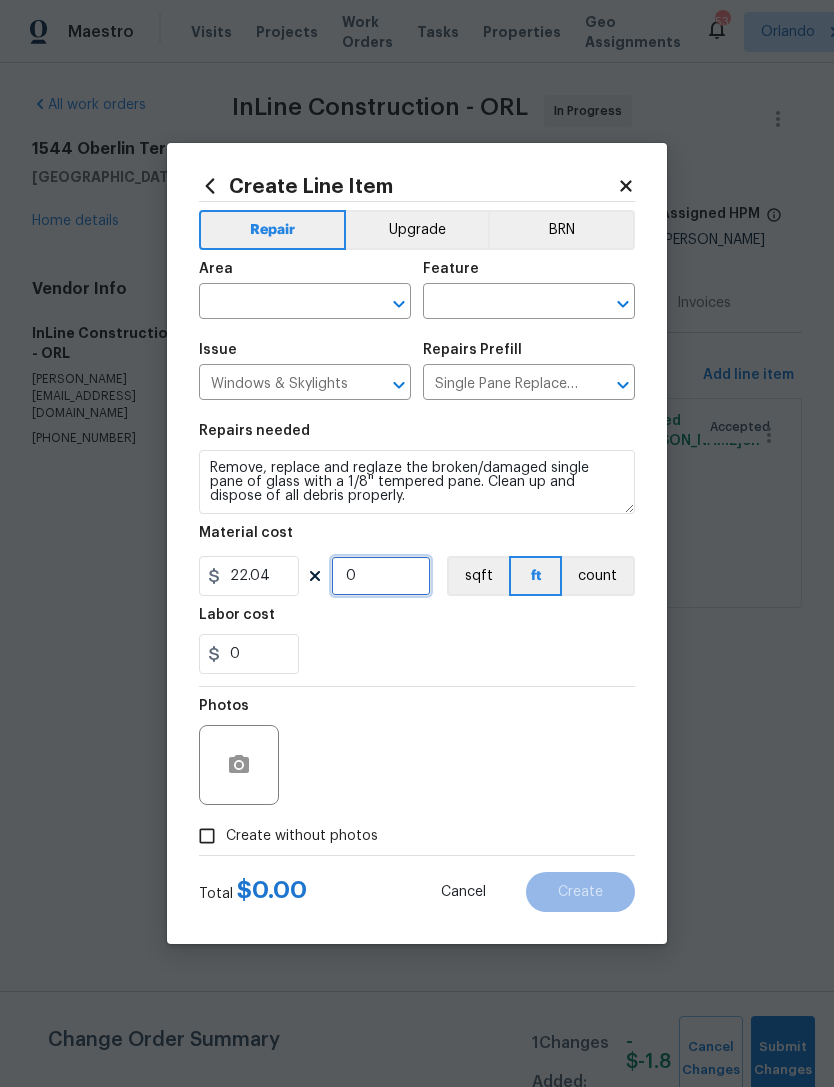 type on "3" 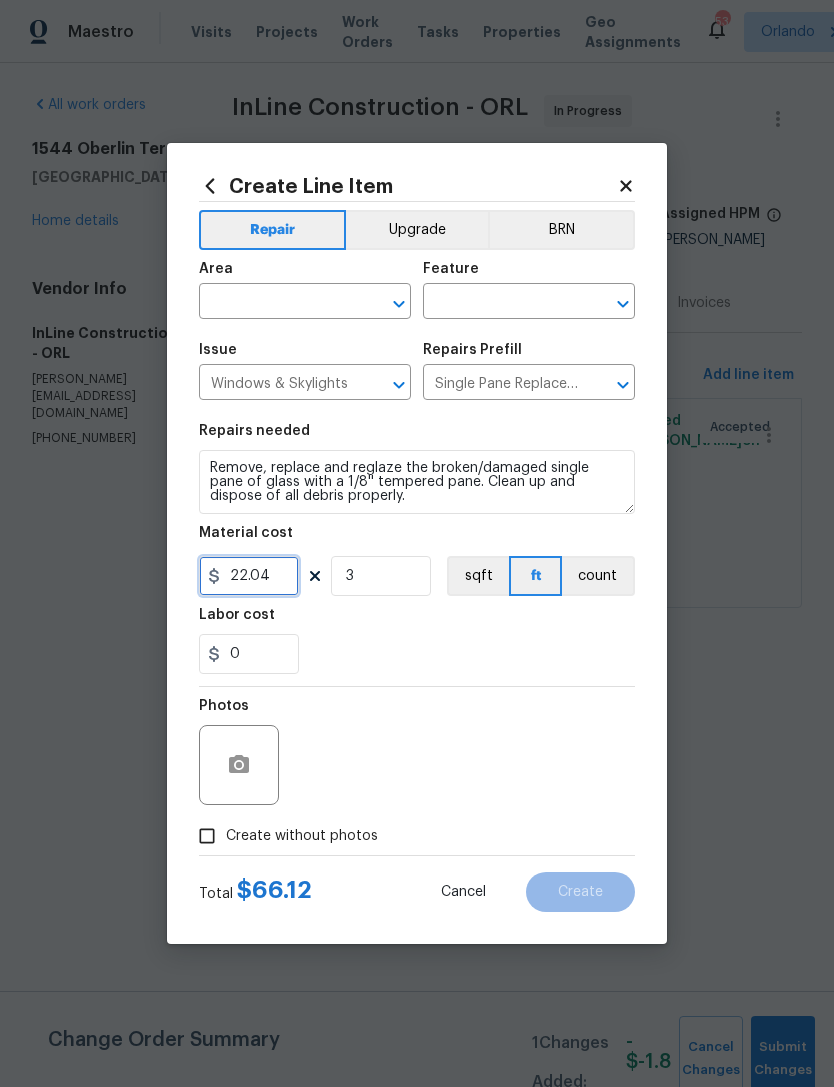click on "22.04" at bounding box center (249, 576) 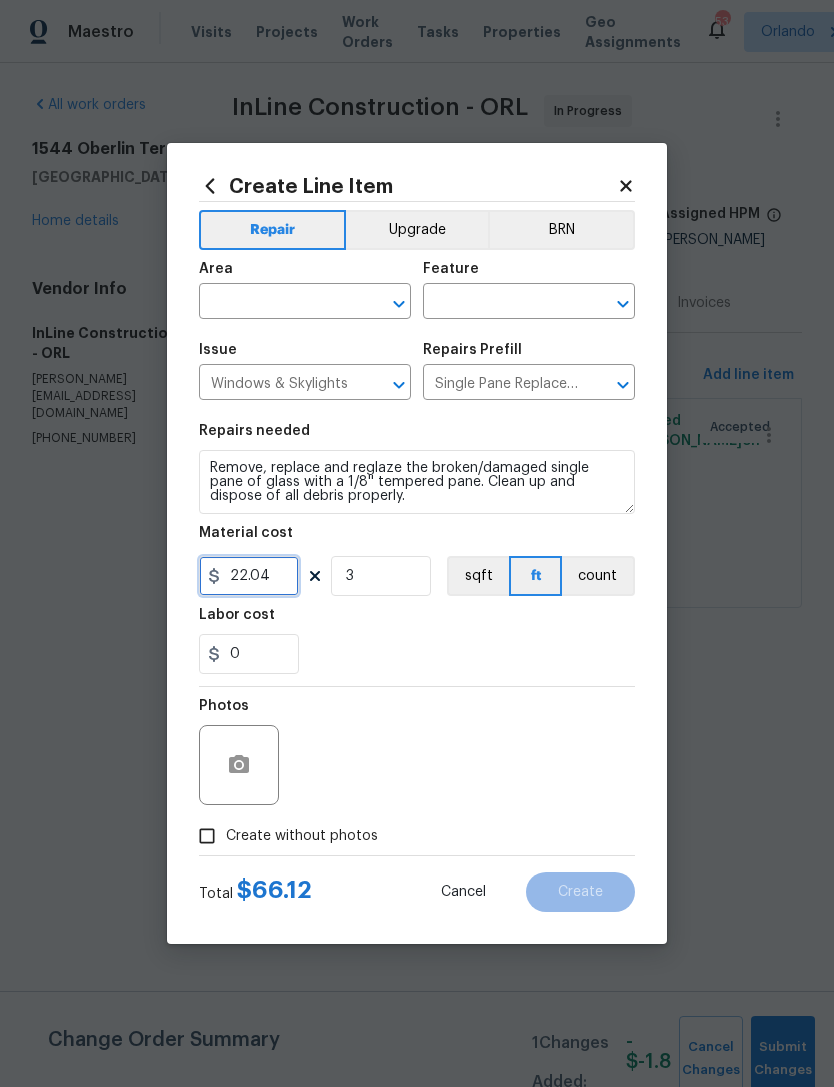 click on "22.04" at bounding box center [249, 576] 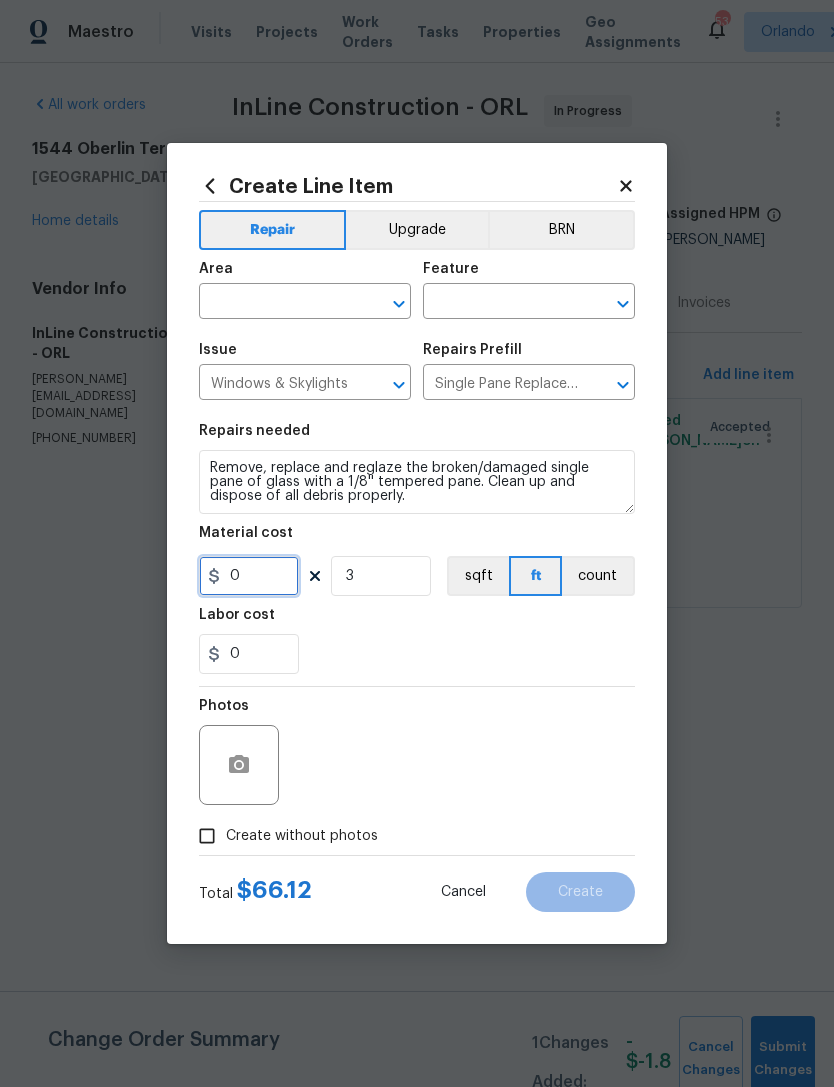 click on "0" at bounding box center (249, 576) 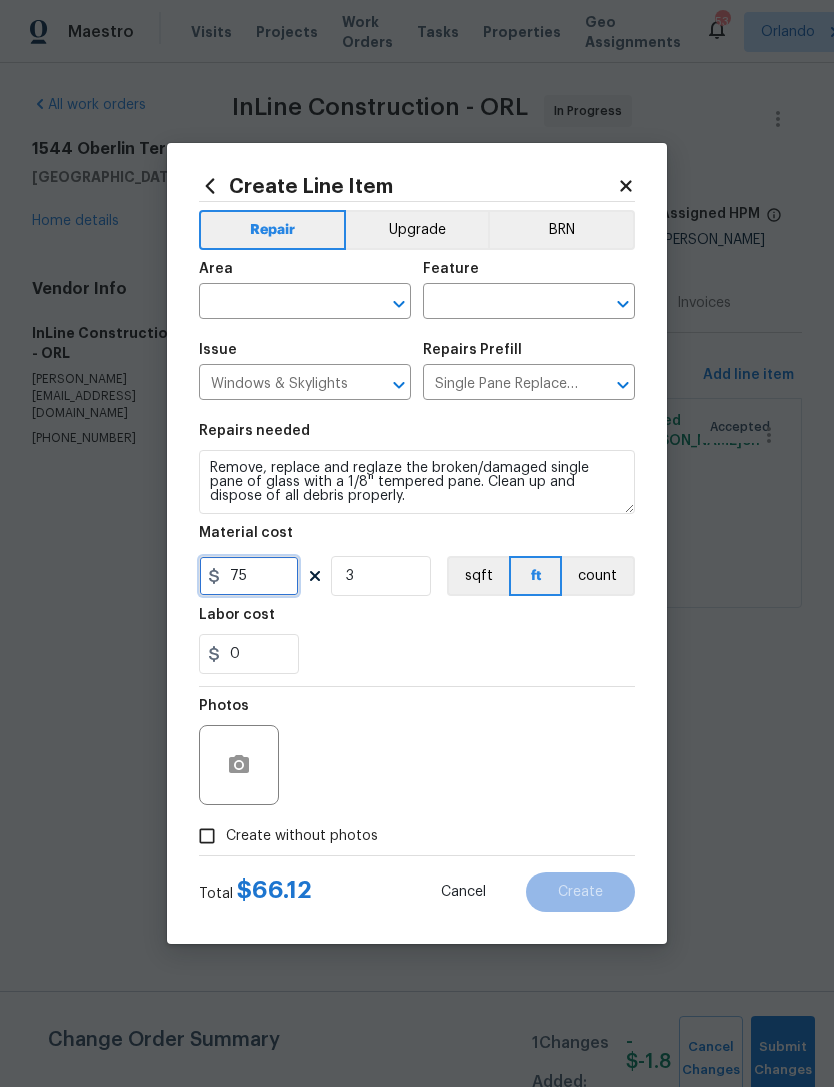 type on "75" 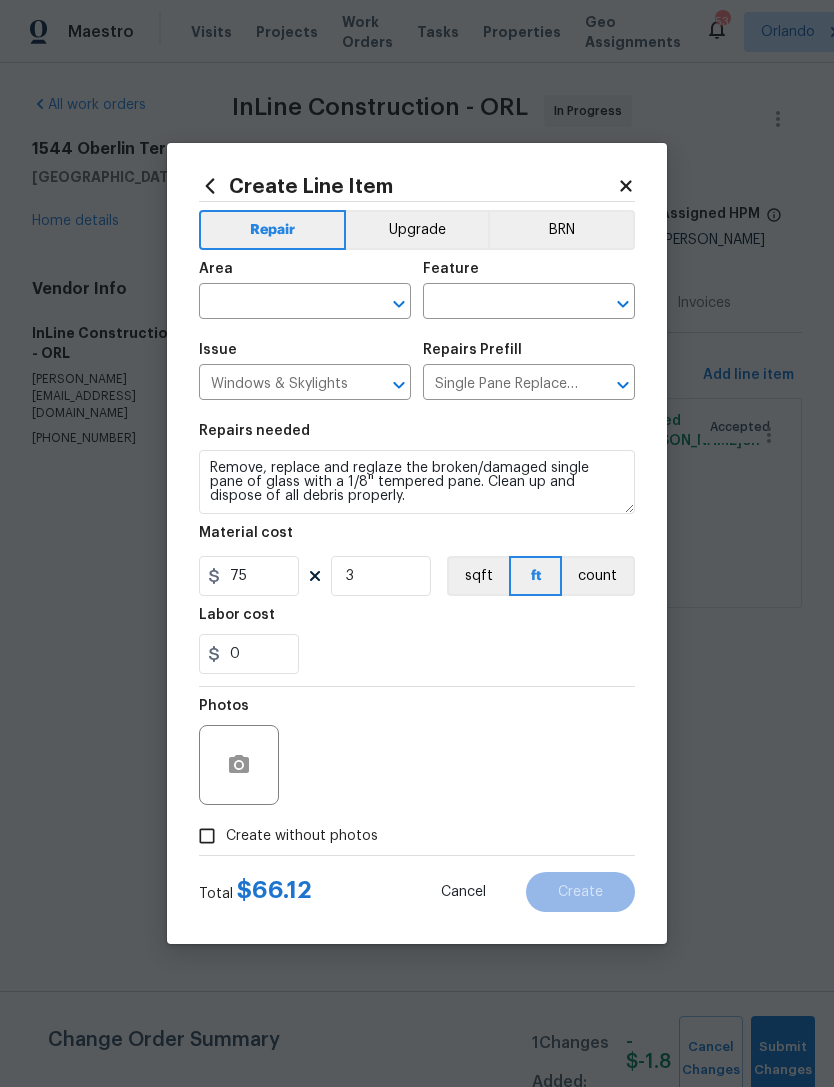 click on "0" at bounding box center [417, 654] 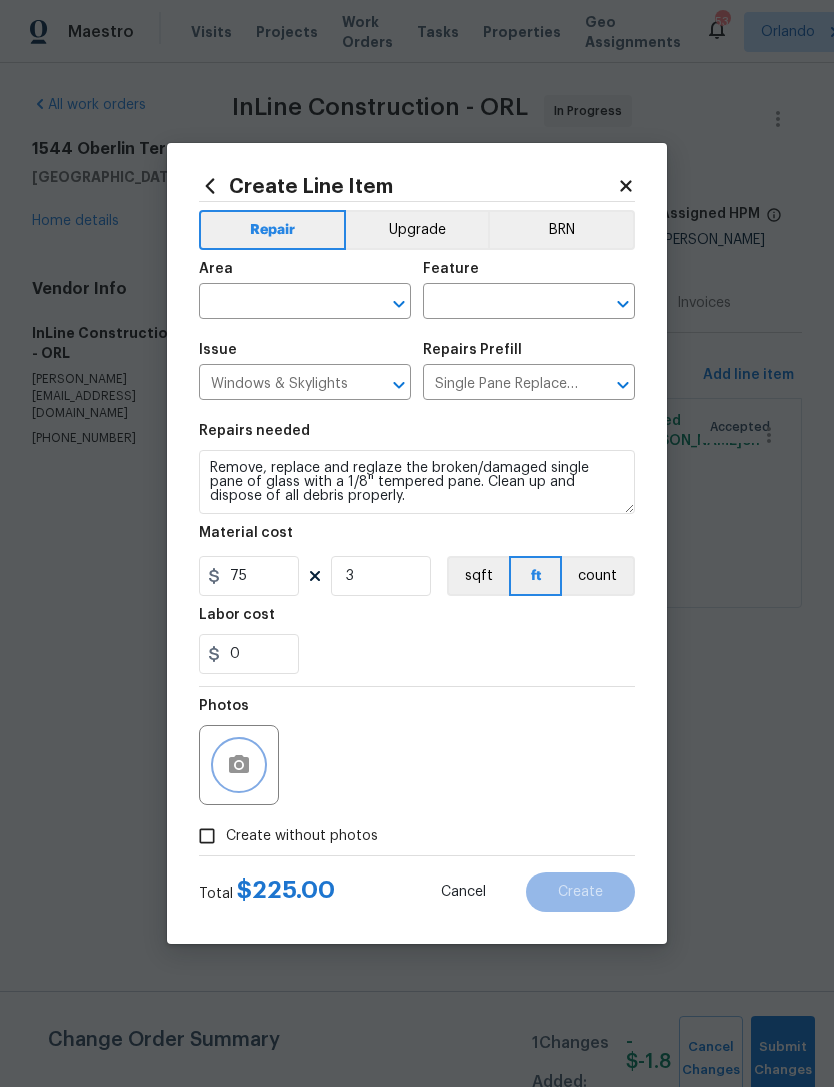 click 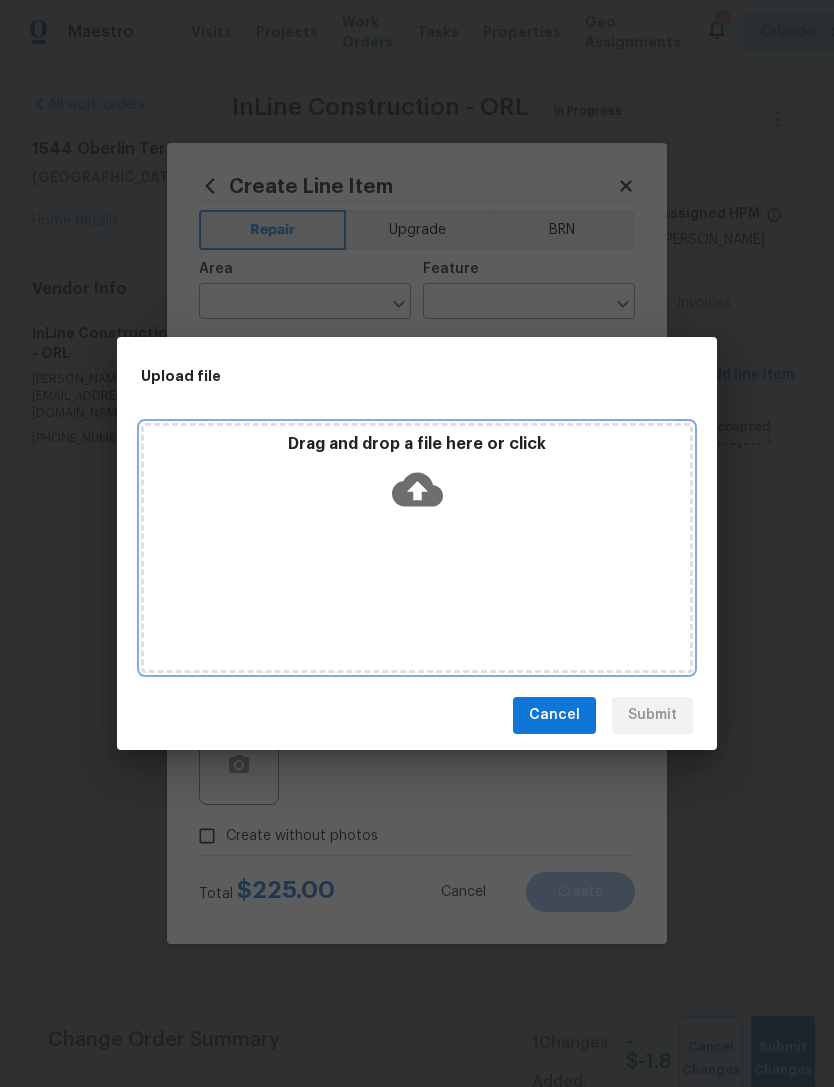 click on "Drag and drop a file here or click" at bounding box center [417, 548] 